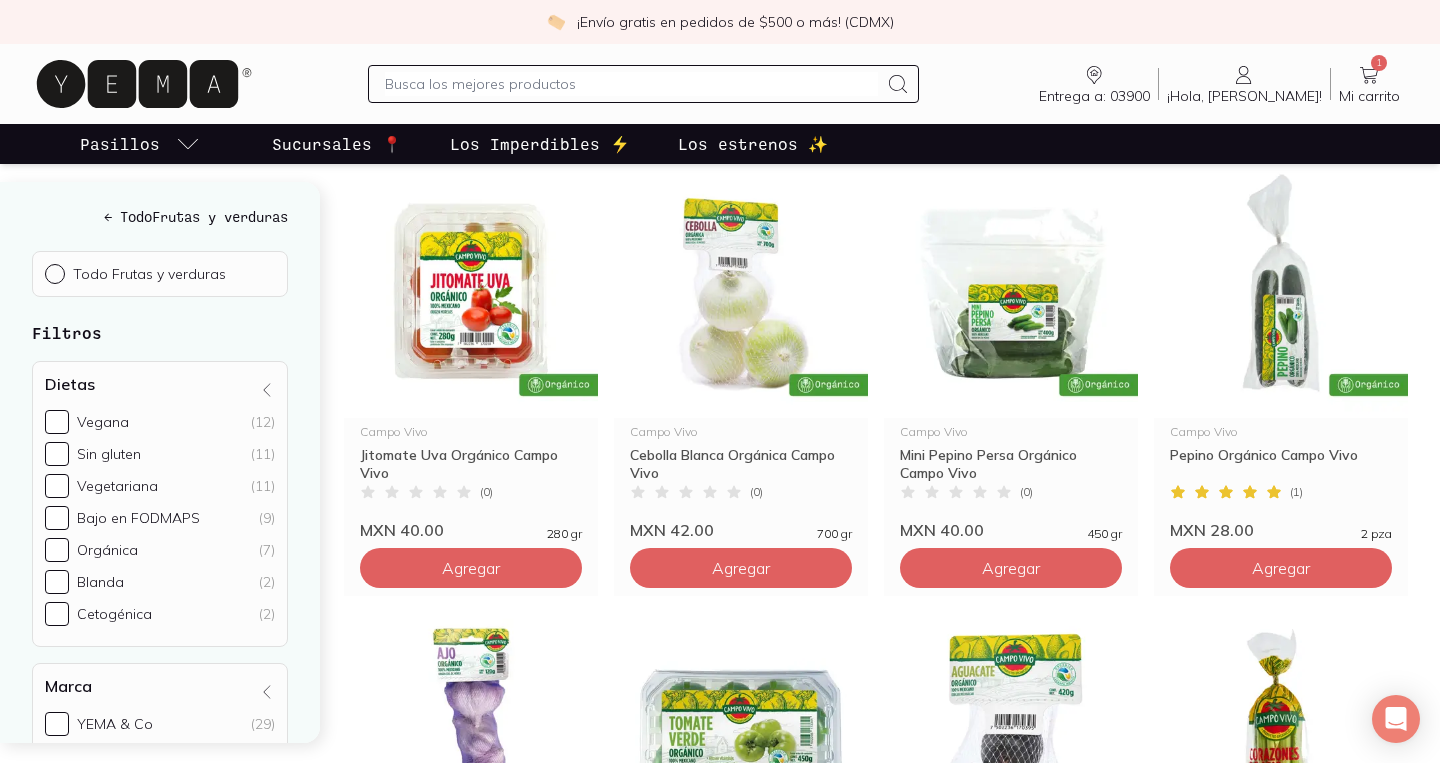 scroll, scrollTop: 767, scrollLeft: 0, axis: vertical 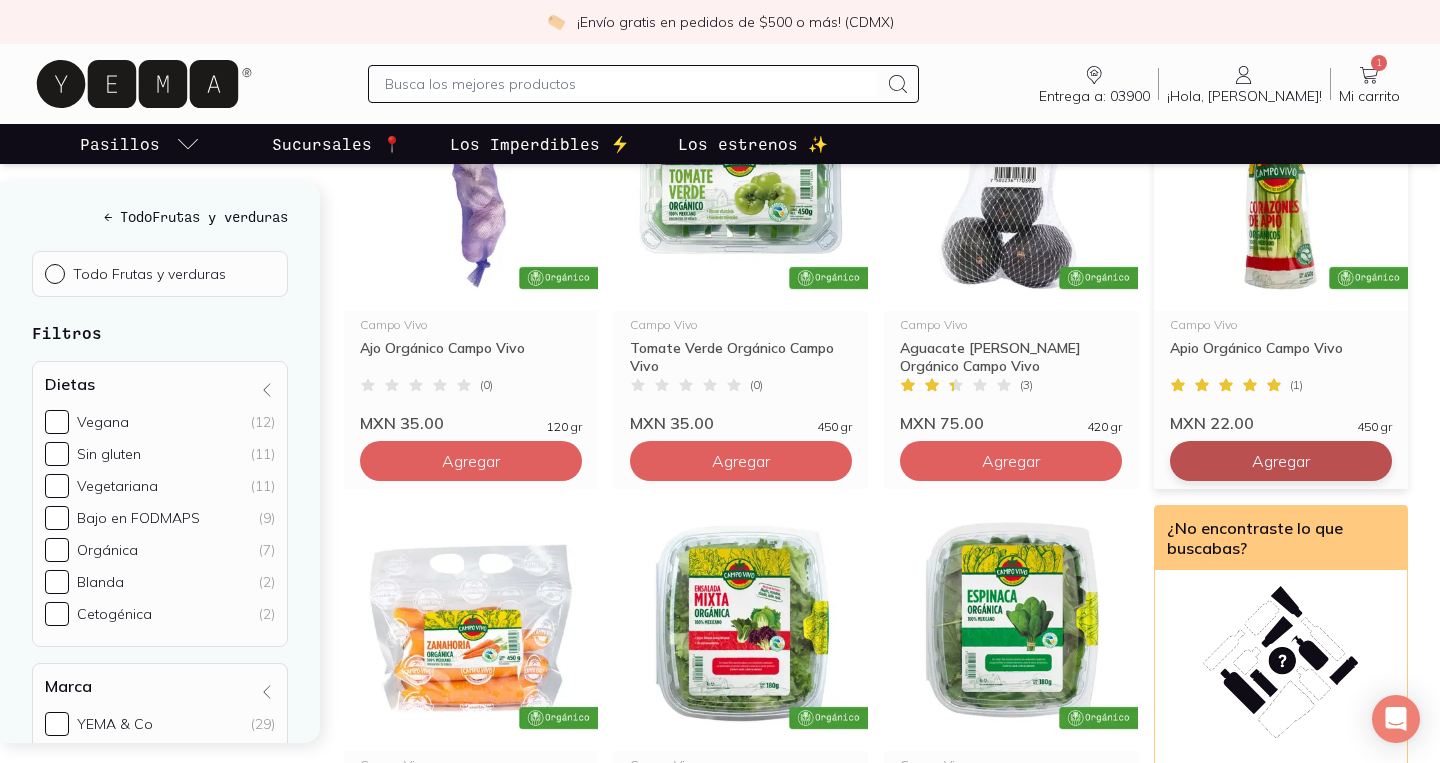 click on "Agregar" at bounding box center (471, -419) 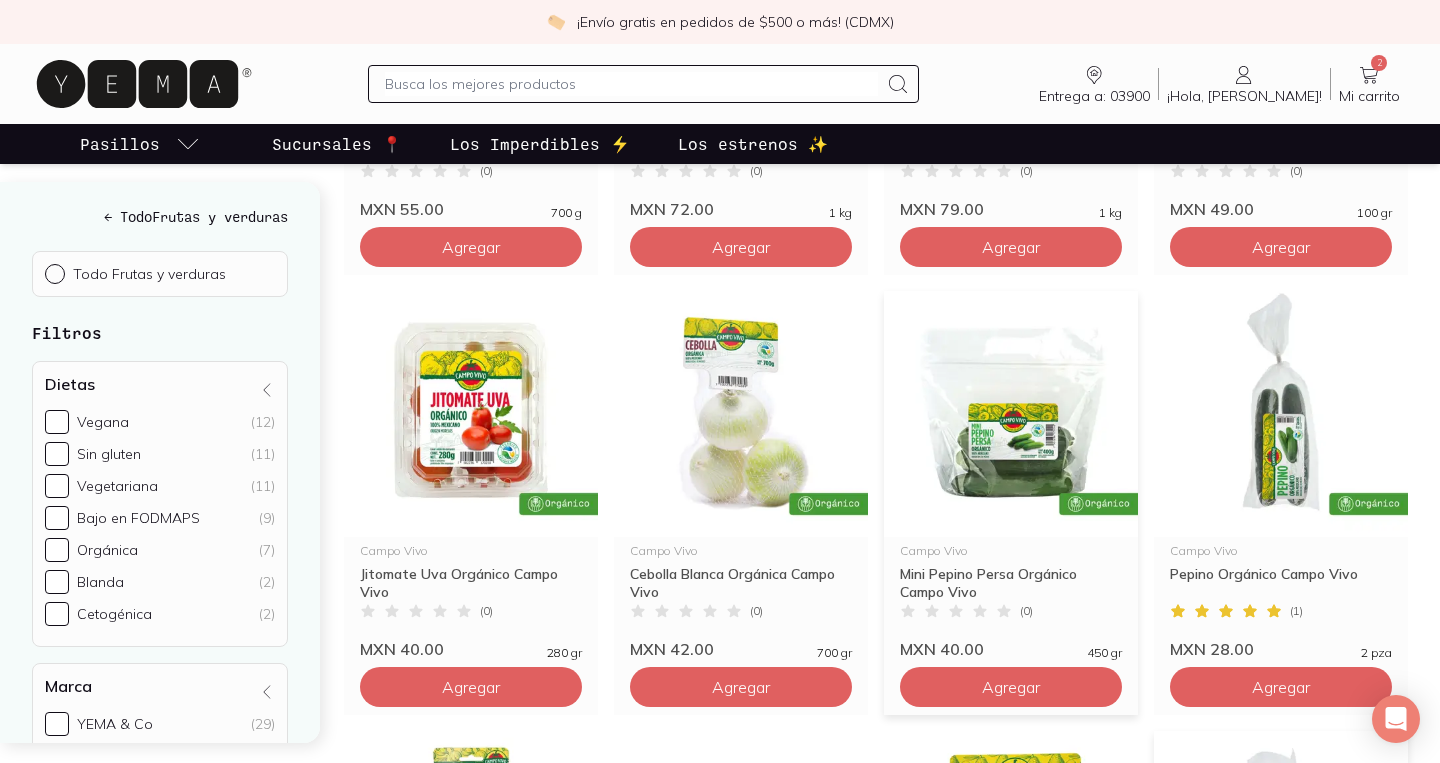scroll, scrollTop: 643, scrollLeft: 0, axis: vertical 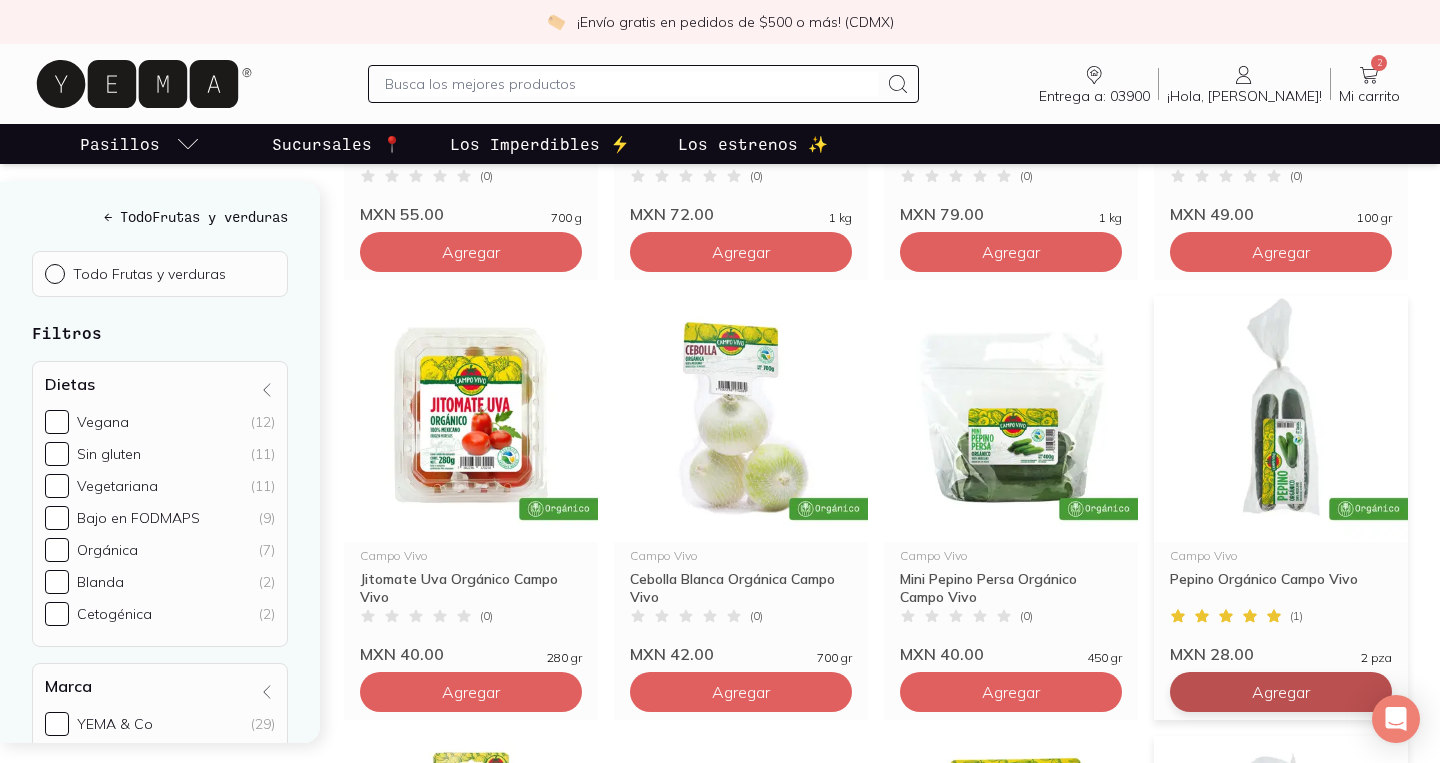 click on "Agregar" at bounding box center [471, 252] 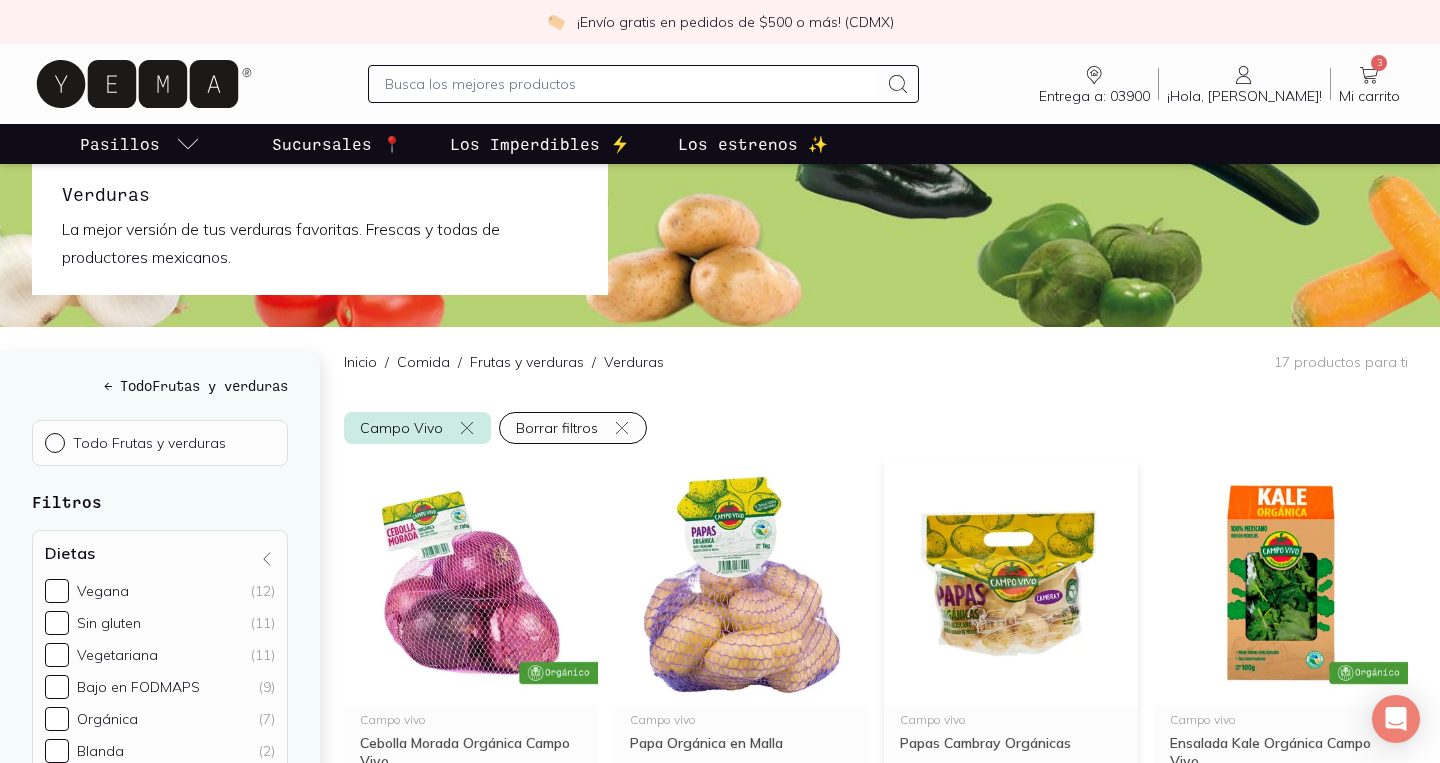 scroll, scrollTop: 0, scrollLeft: 0, axis: both 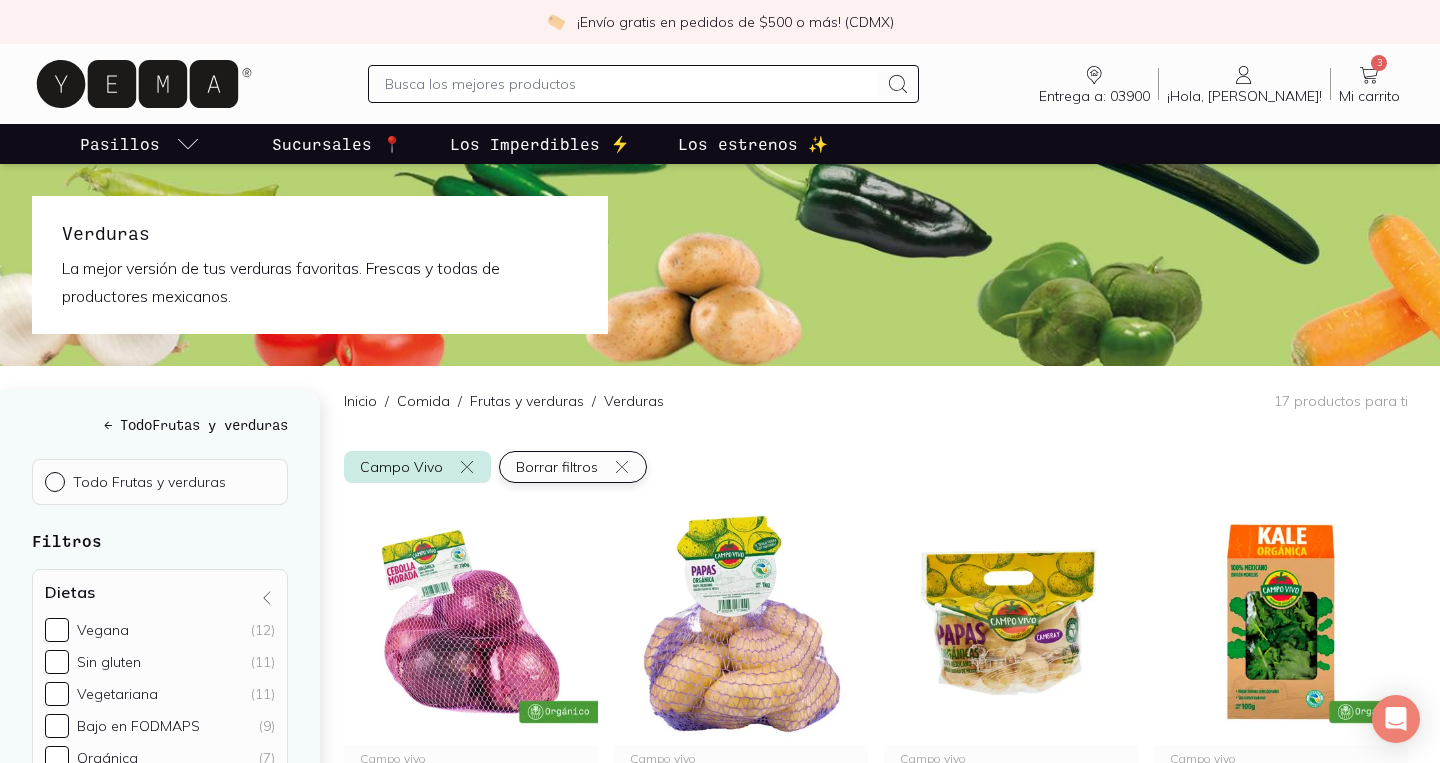 click 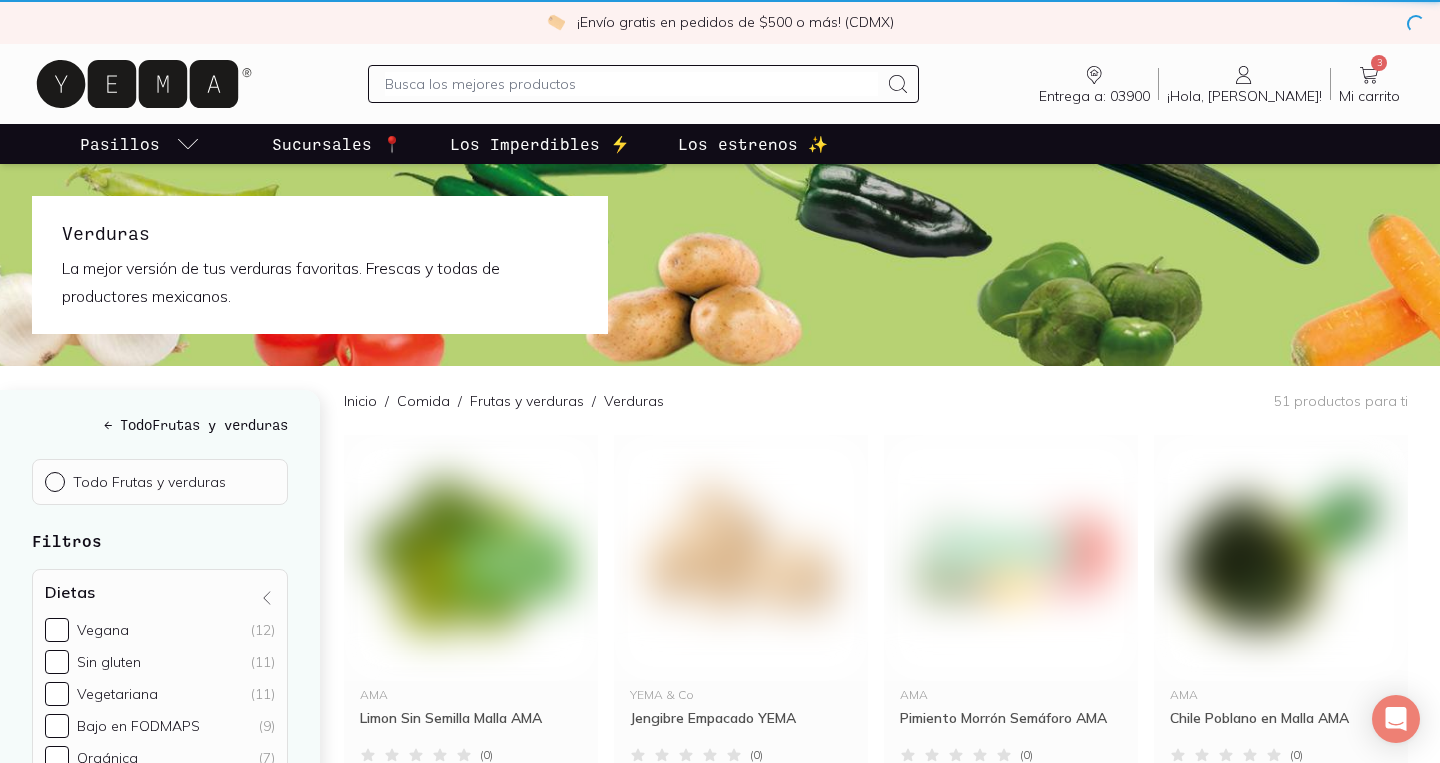 checkbox on "false" 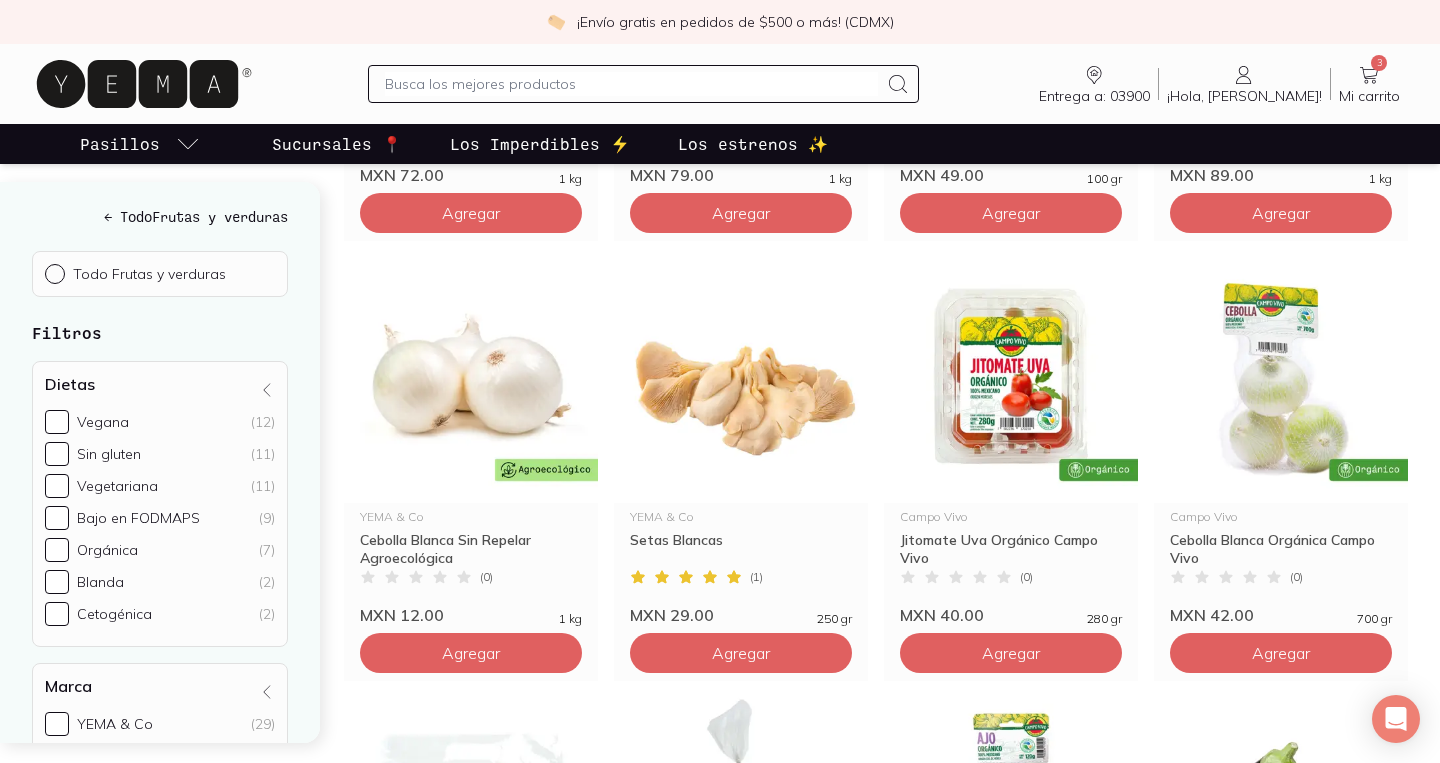 scroll, scrollTop: 1545, scrollLeft: 0, axis: vertical 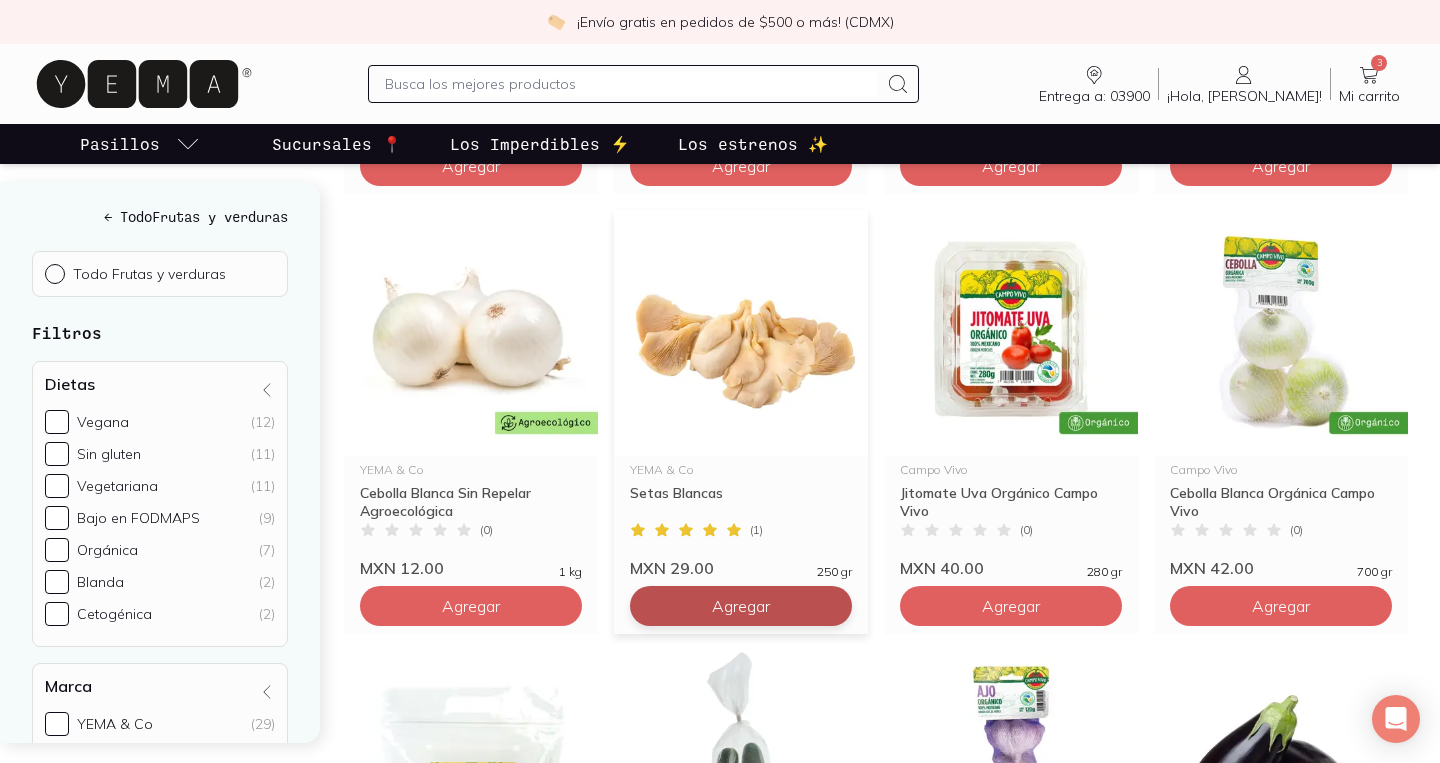 click on "Agregar" at bounding box center (471, -714) 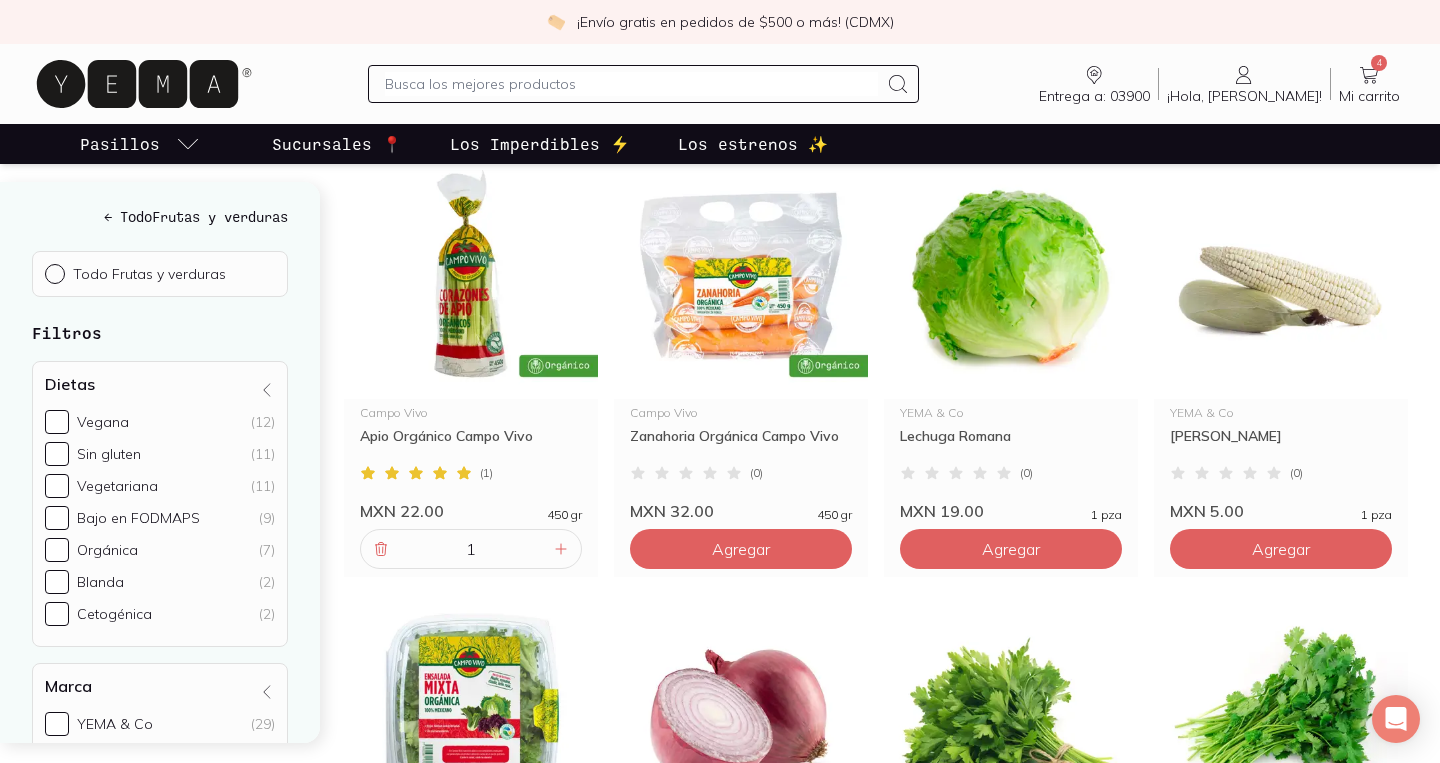 scroll, scrollTop: 2932, scrollLeft: 0, axis: vertical 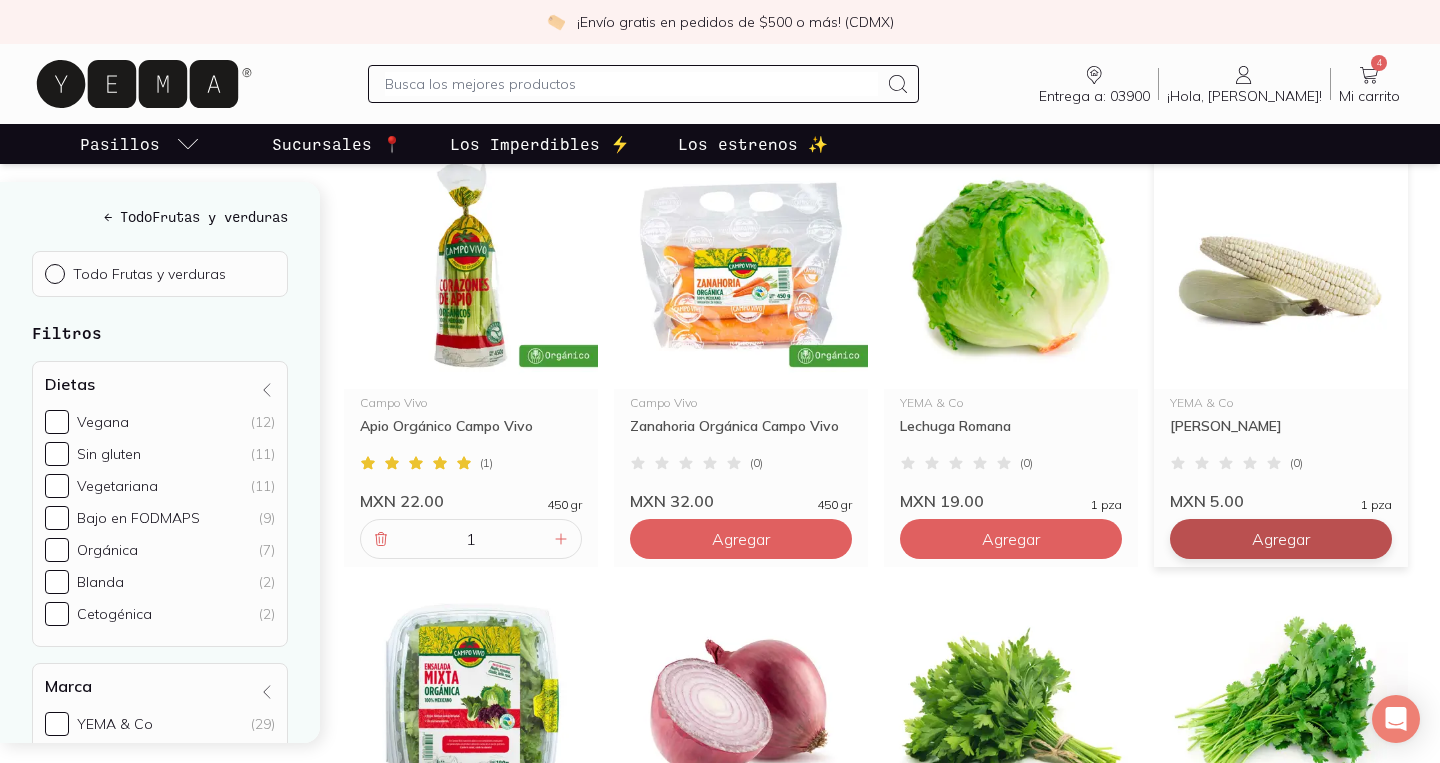 click on "Agregar" at bounding box center [471, -2101] 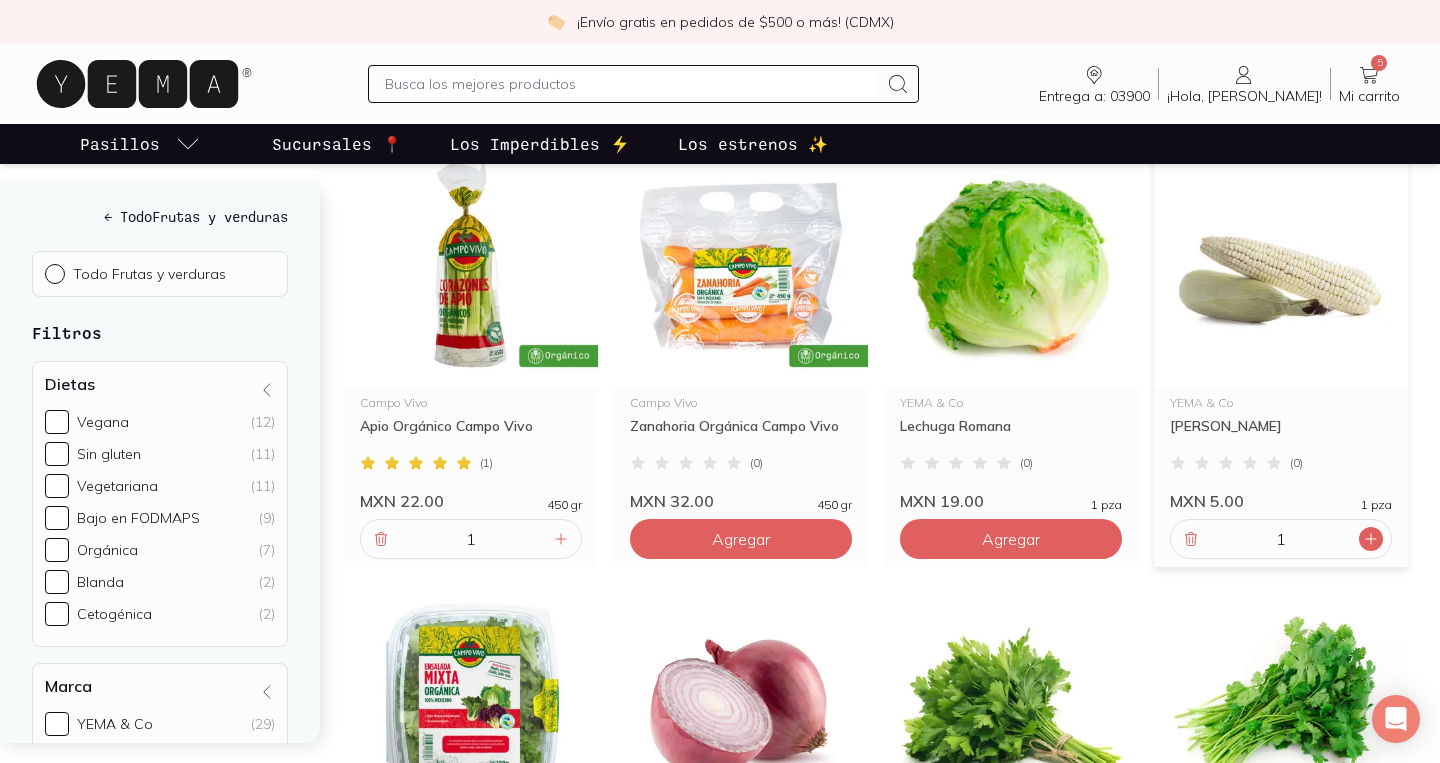 click 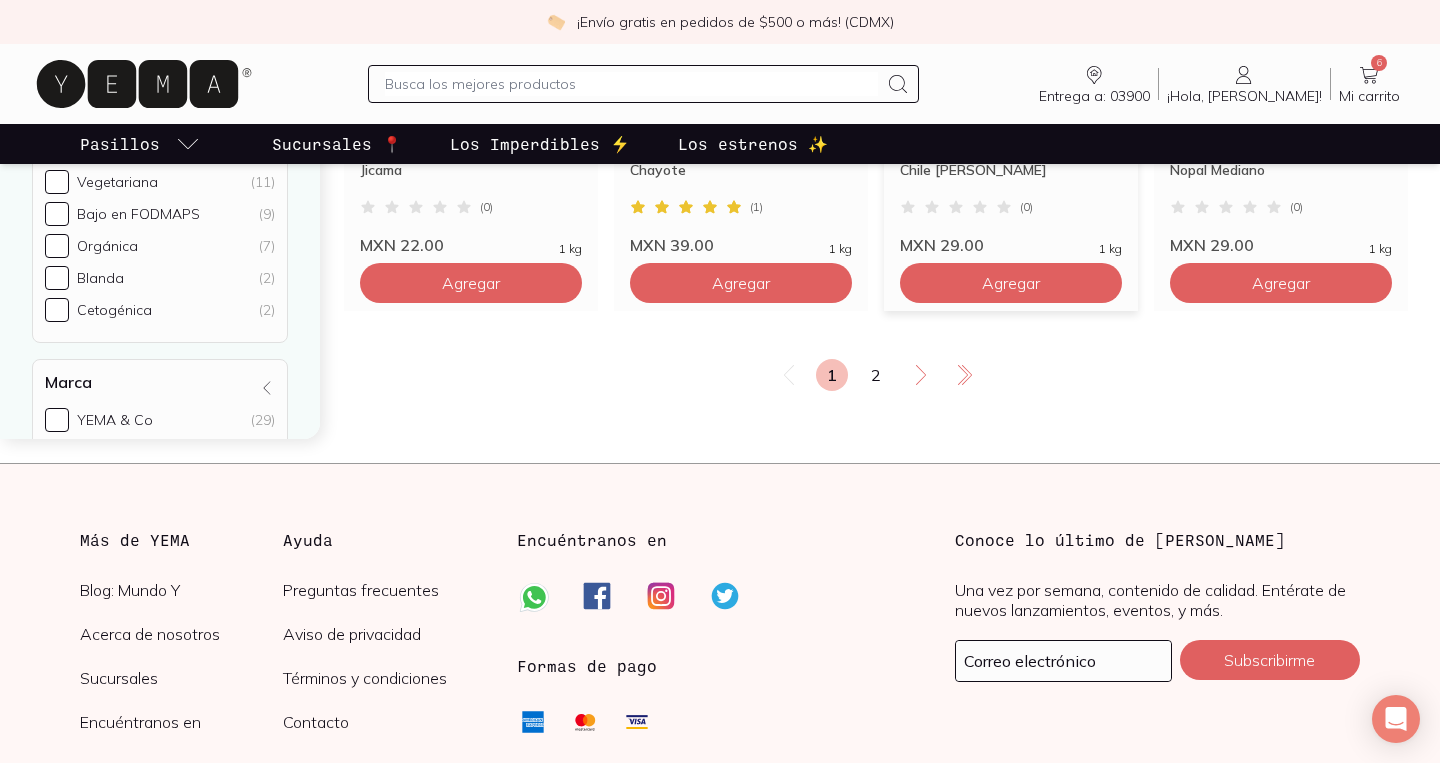 scroll, scrollTop: 4510, scrollLeft: 0, axis: vertical 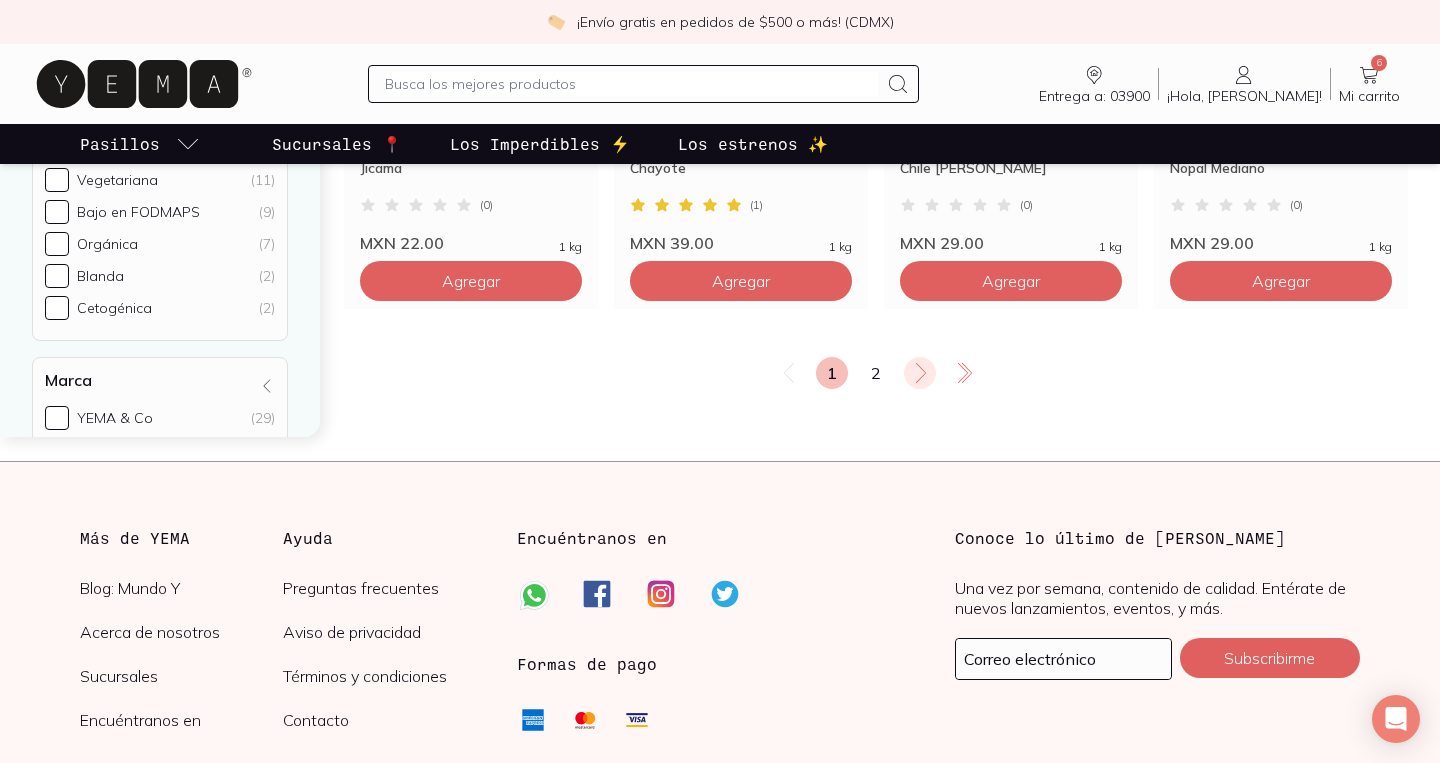 click 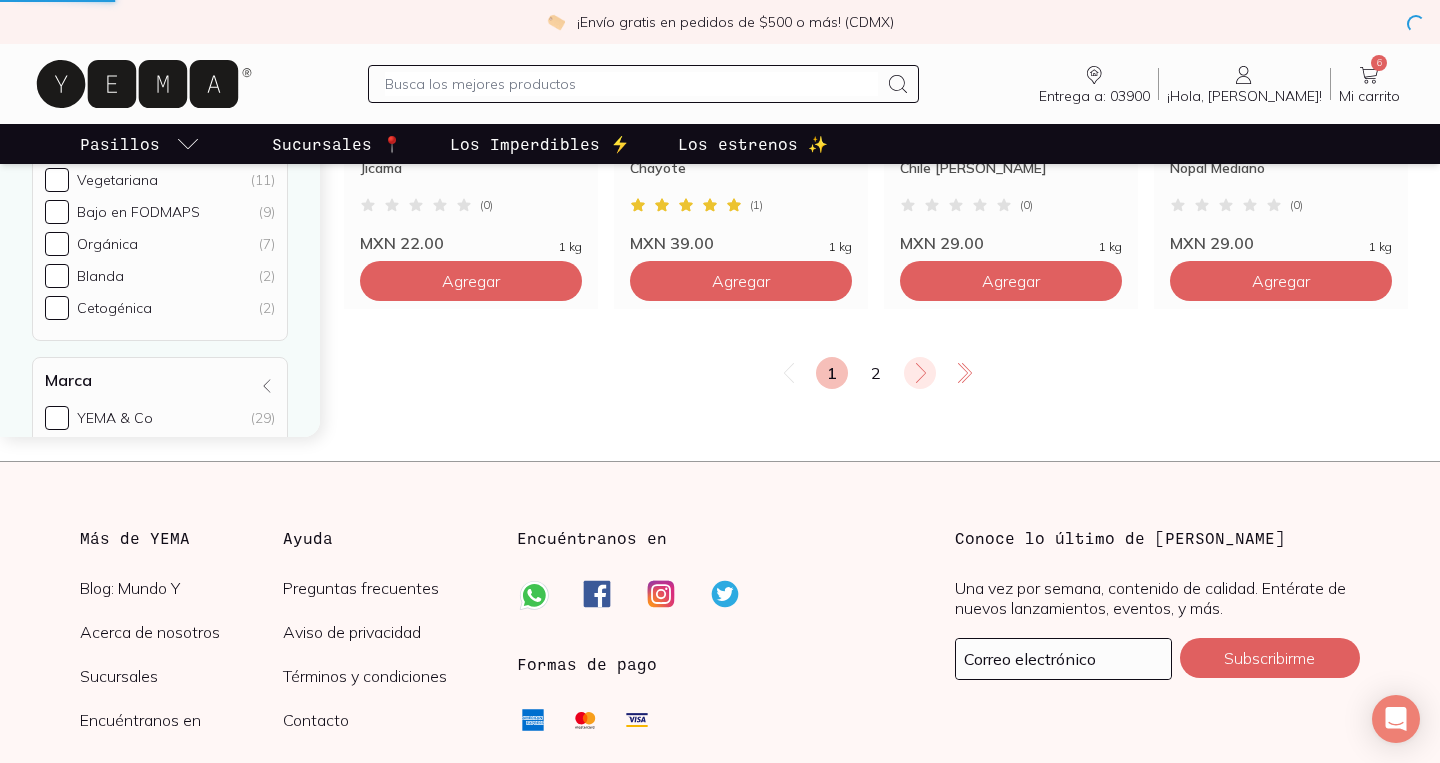 scroll, scrollTop: 3785, scrollLeft: 0, axis: vertical 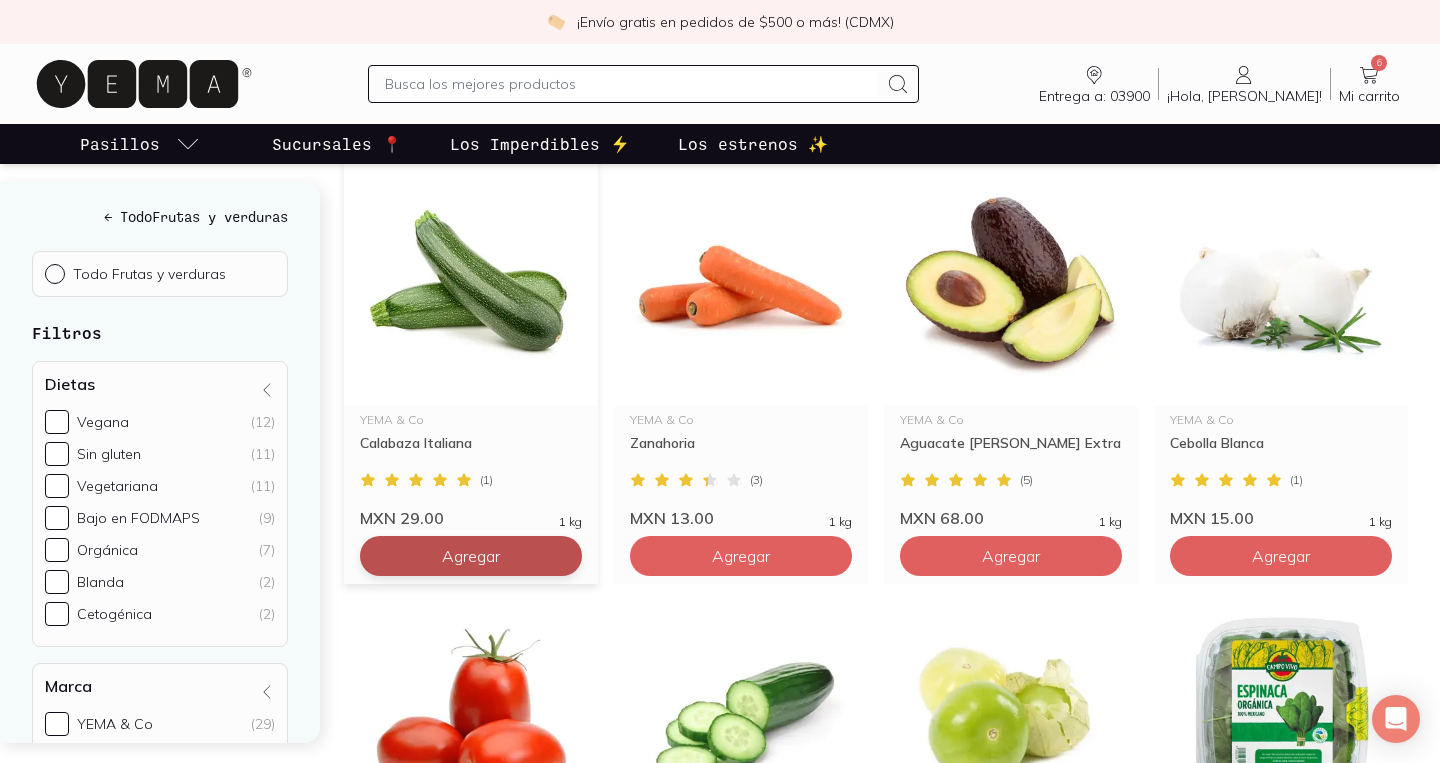 click on "Agregar" at bounding box center [471, 556] 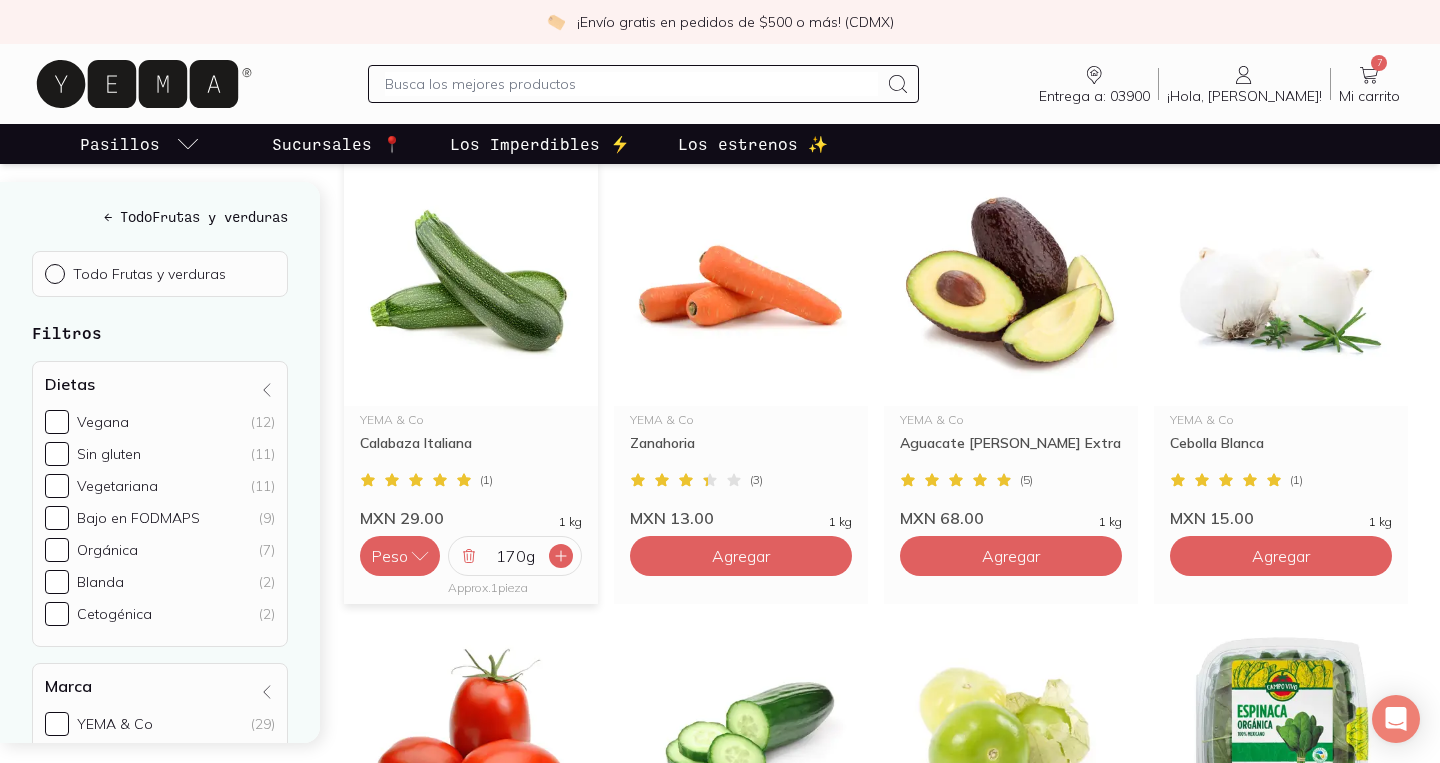 click 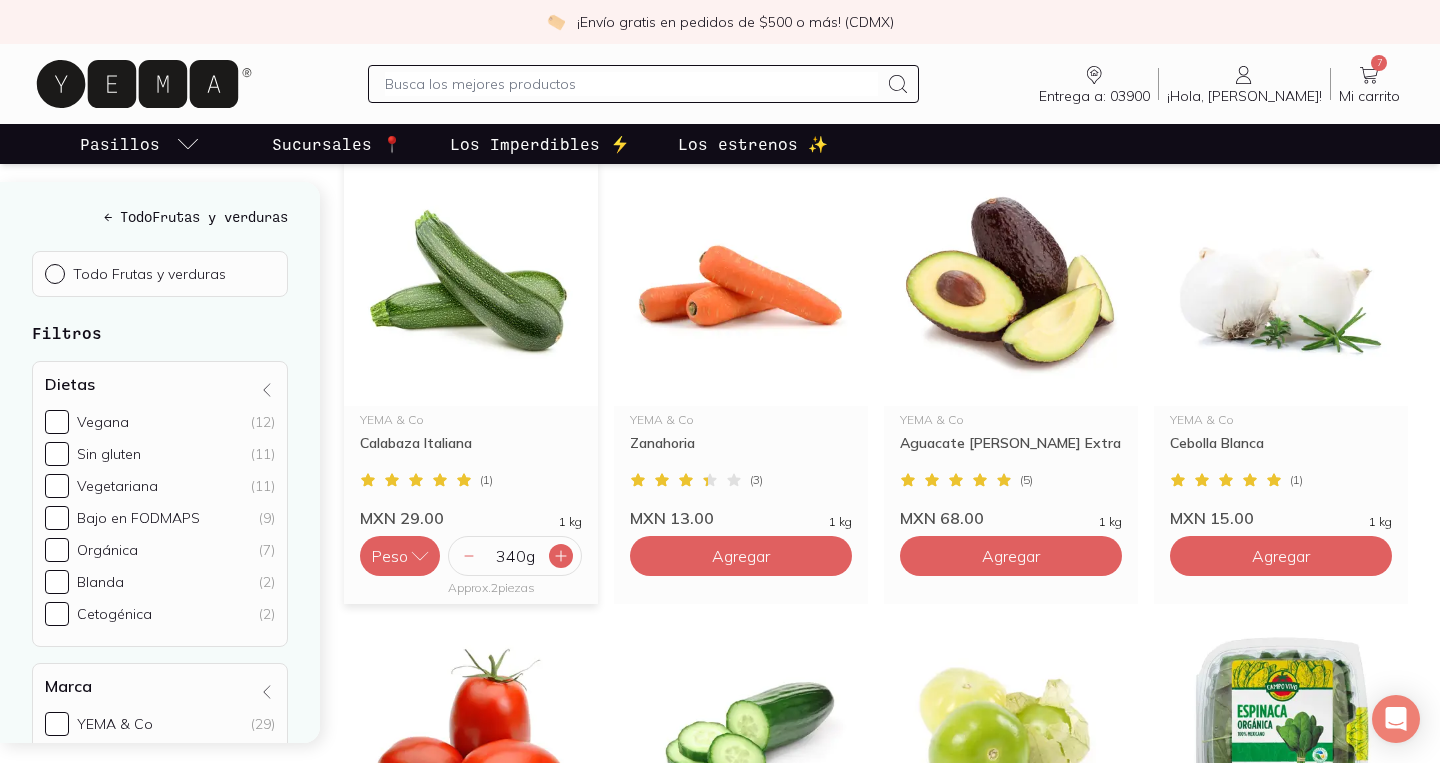 click 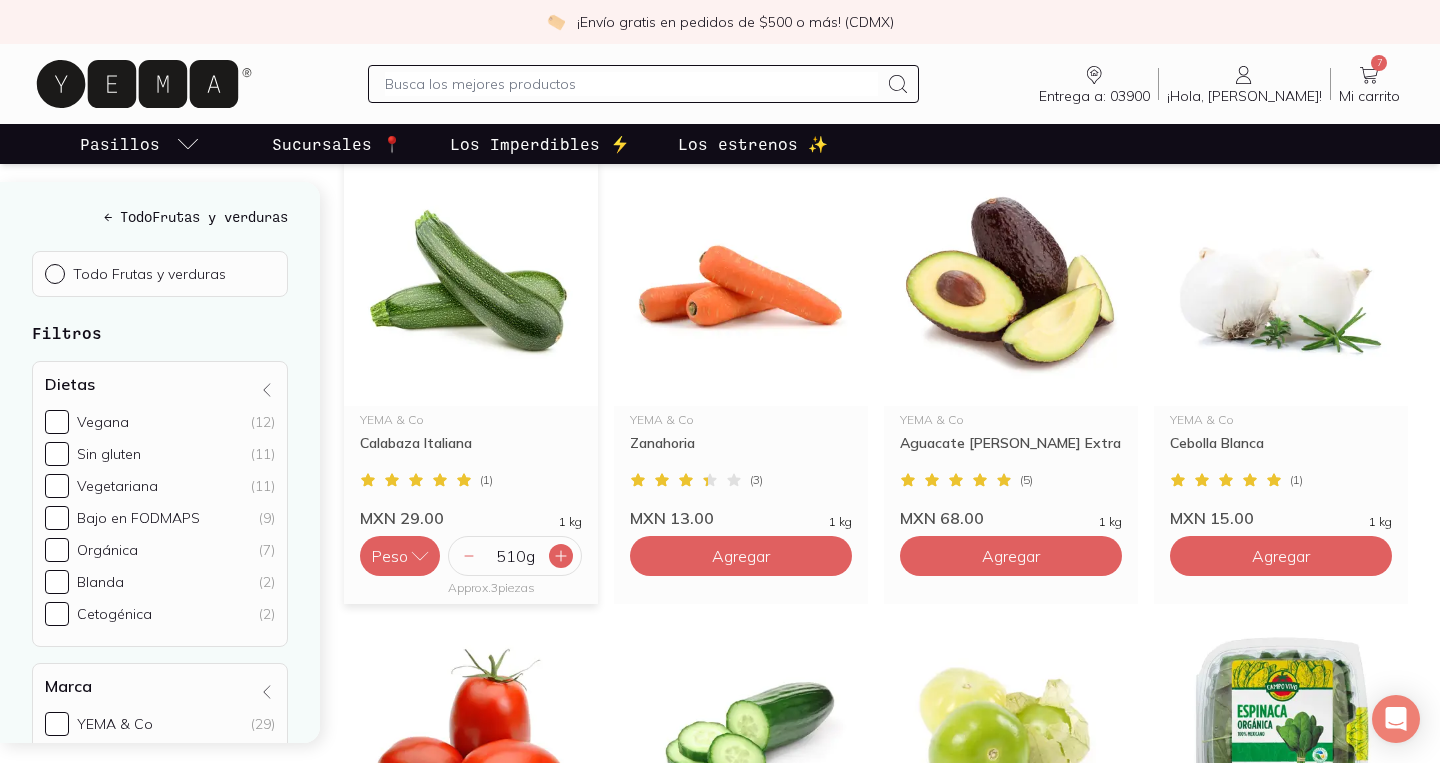 click 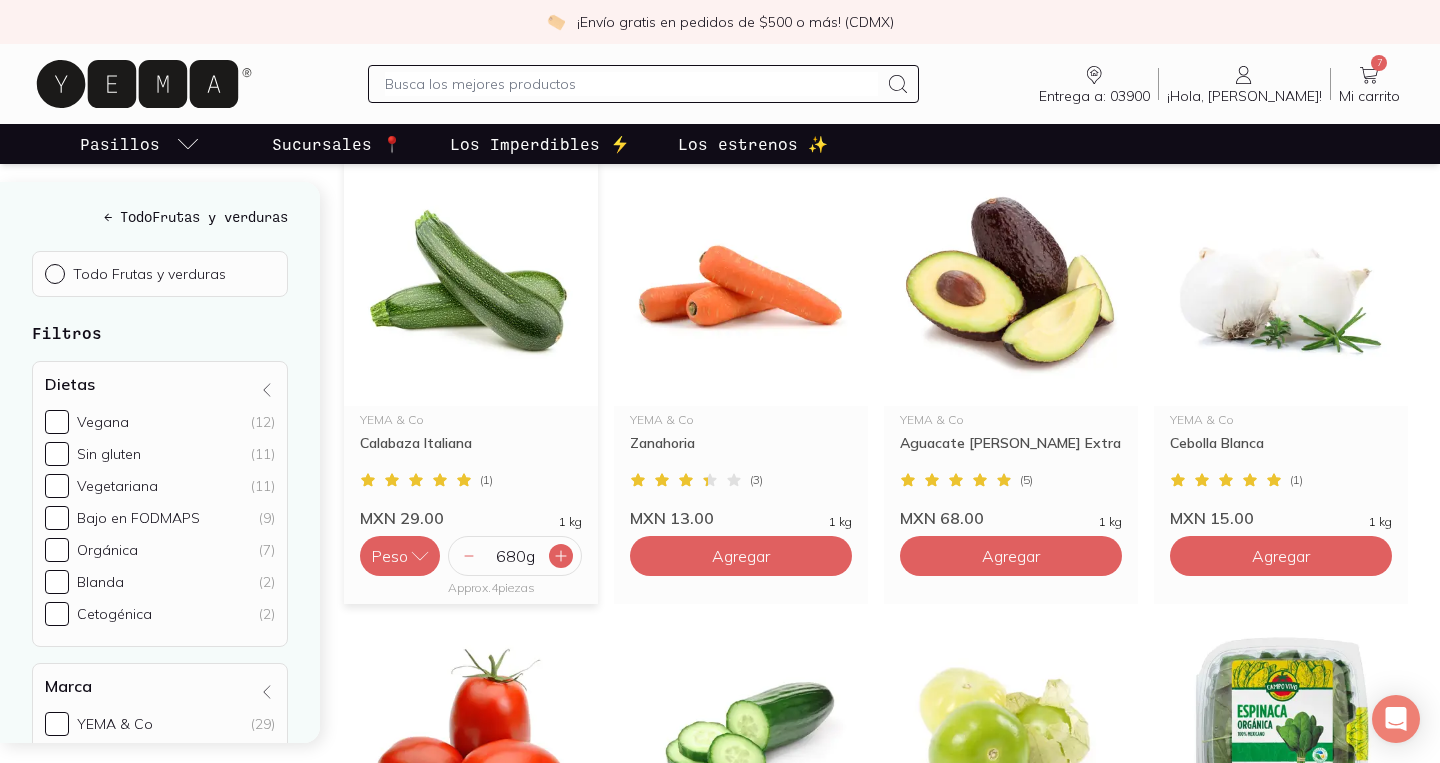 click 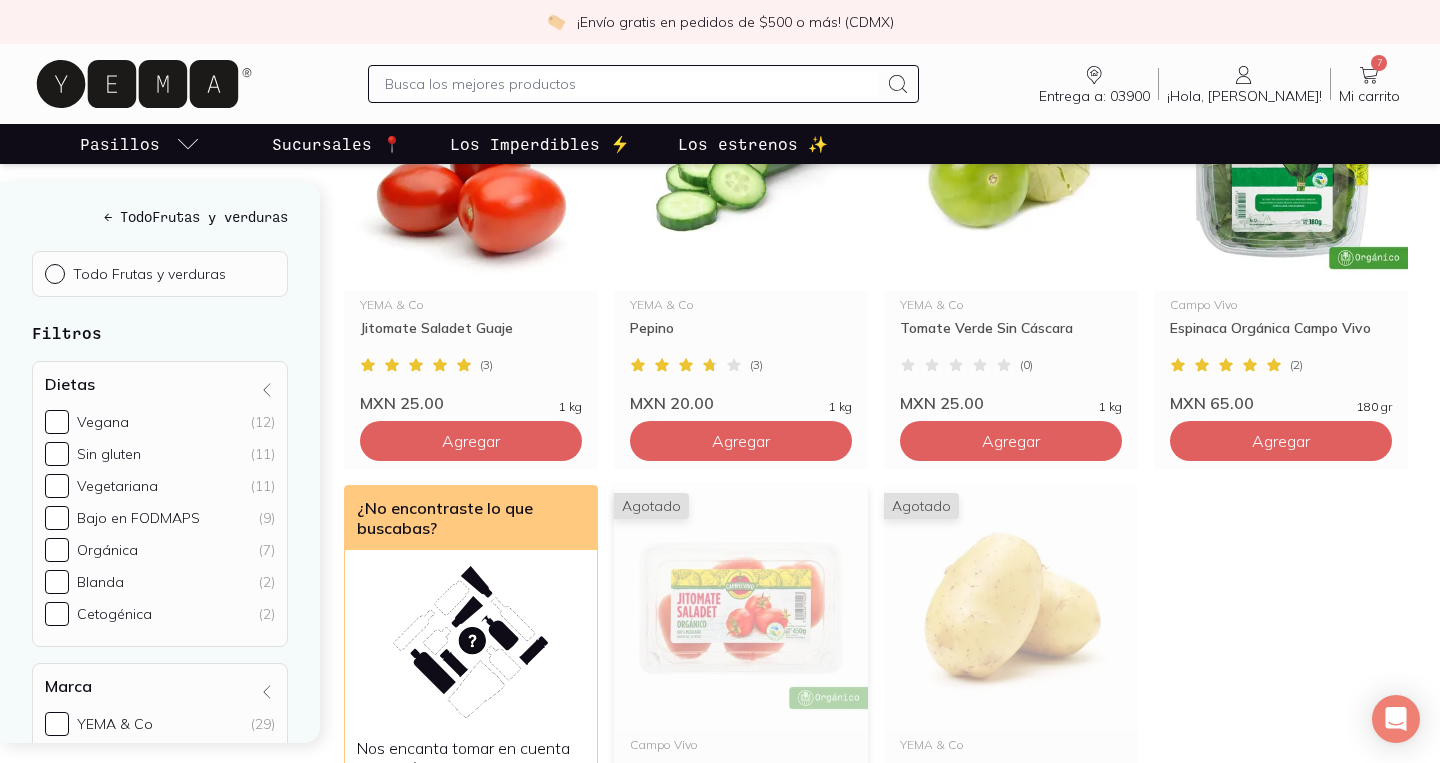 scroll, scrollTop: 849, scrollLeft: 0, axis: vertical 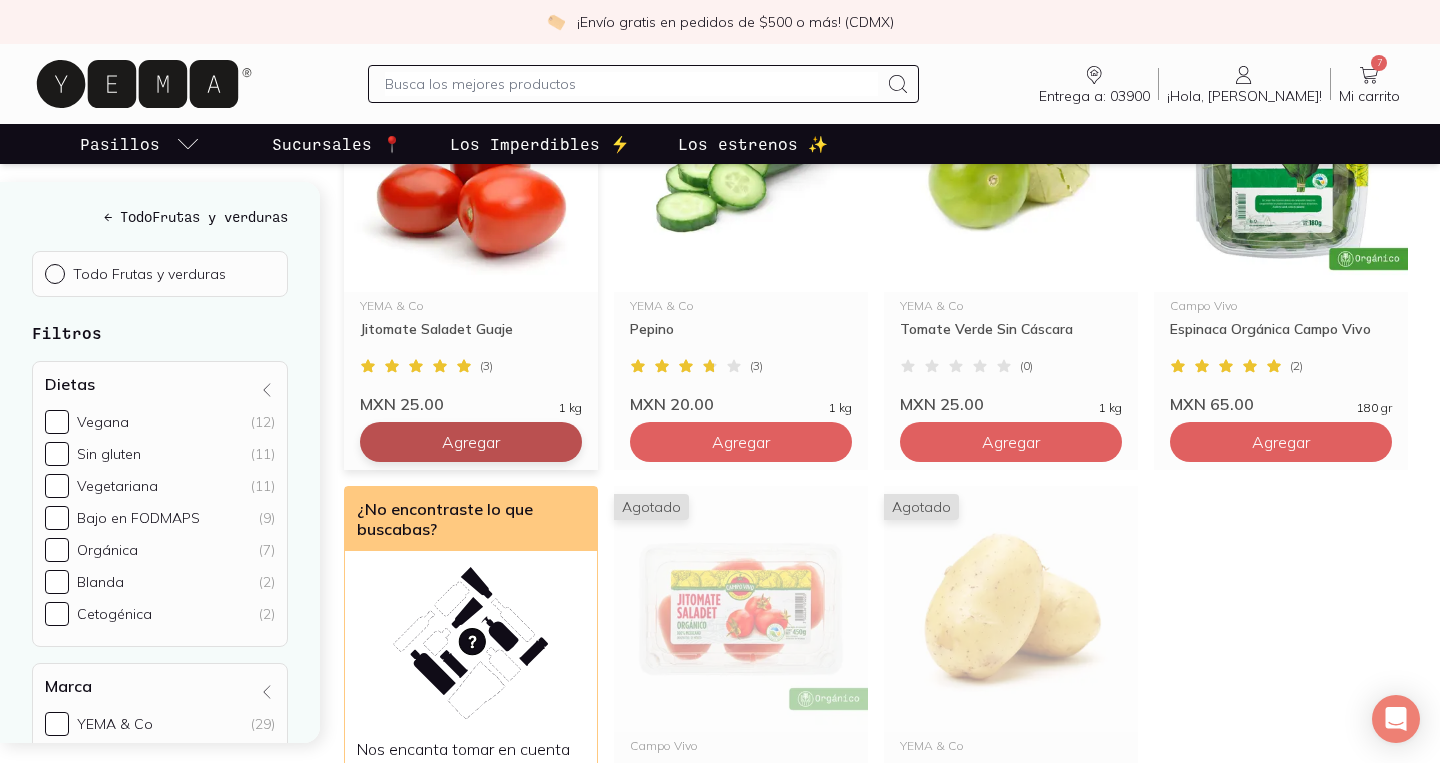 click on "Agregar" at bounding box center (741, -18) 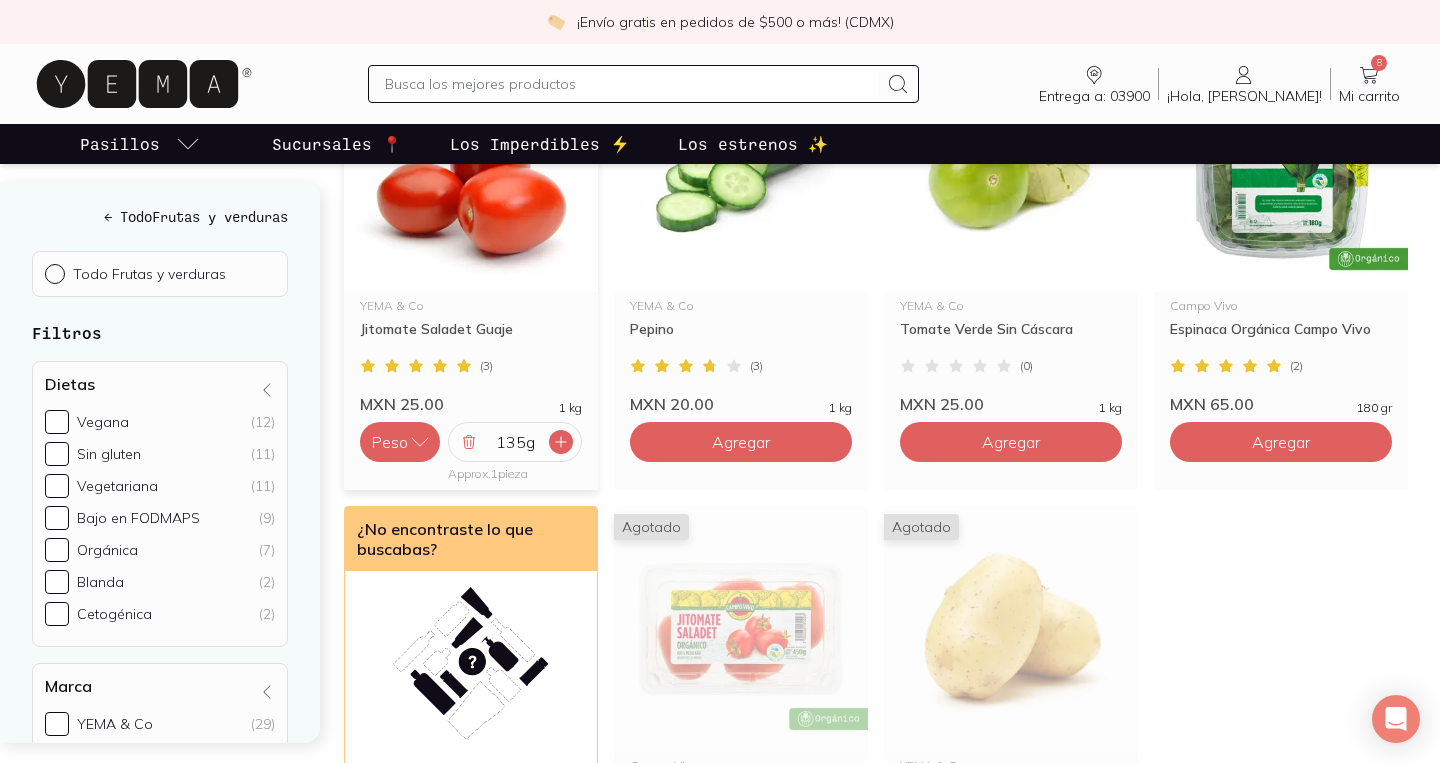 click 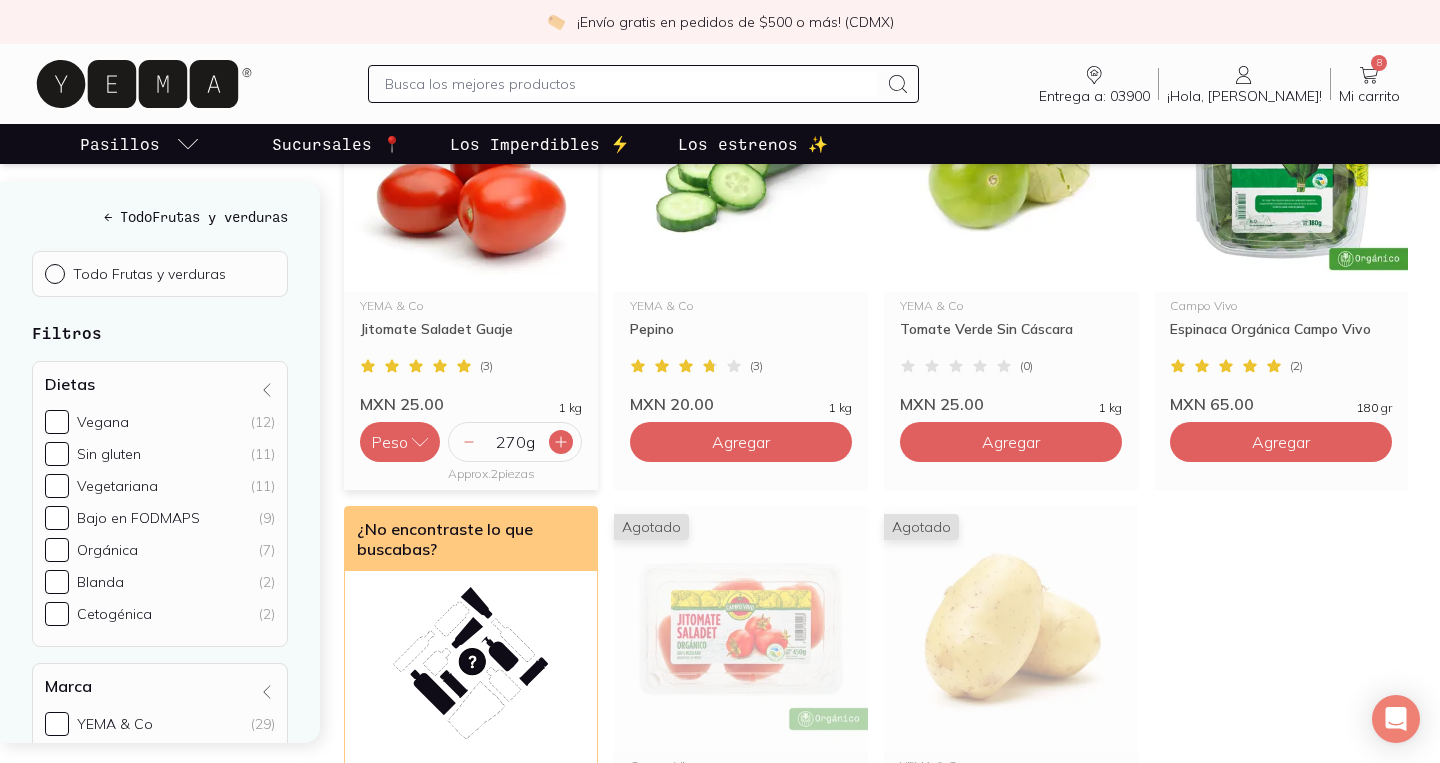 click 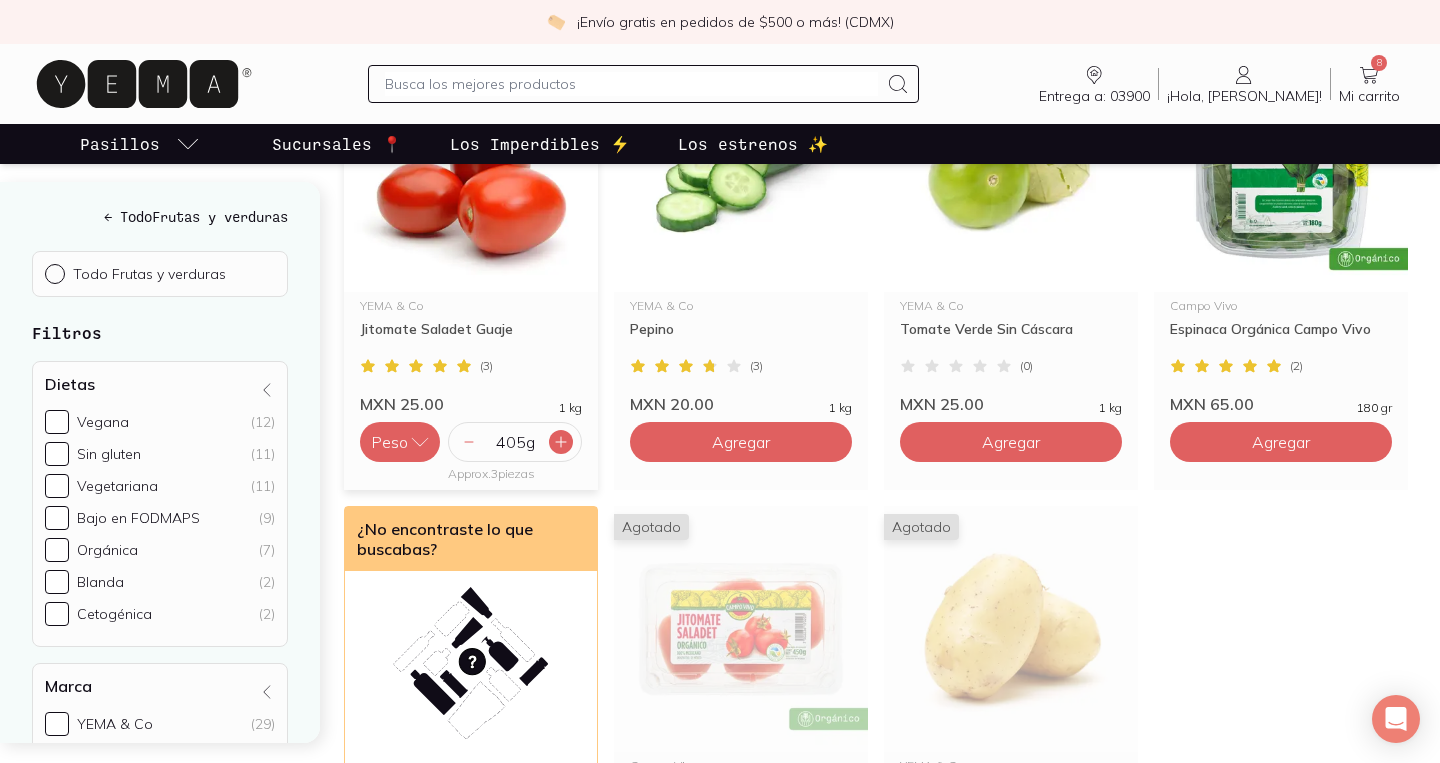 click 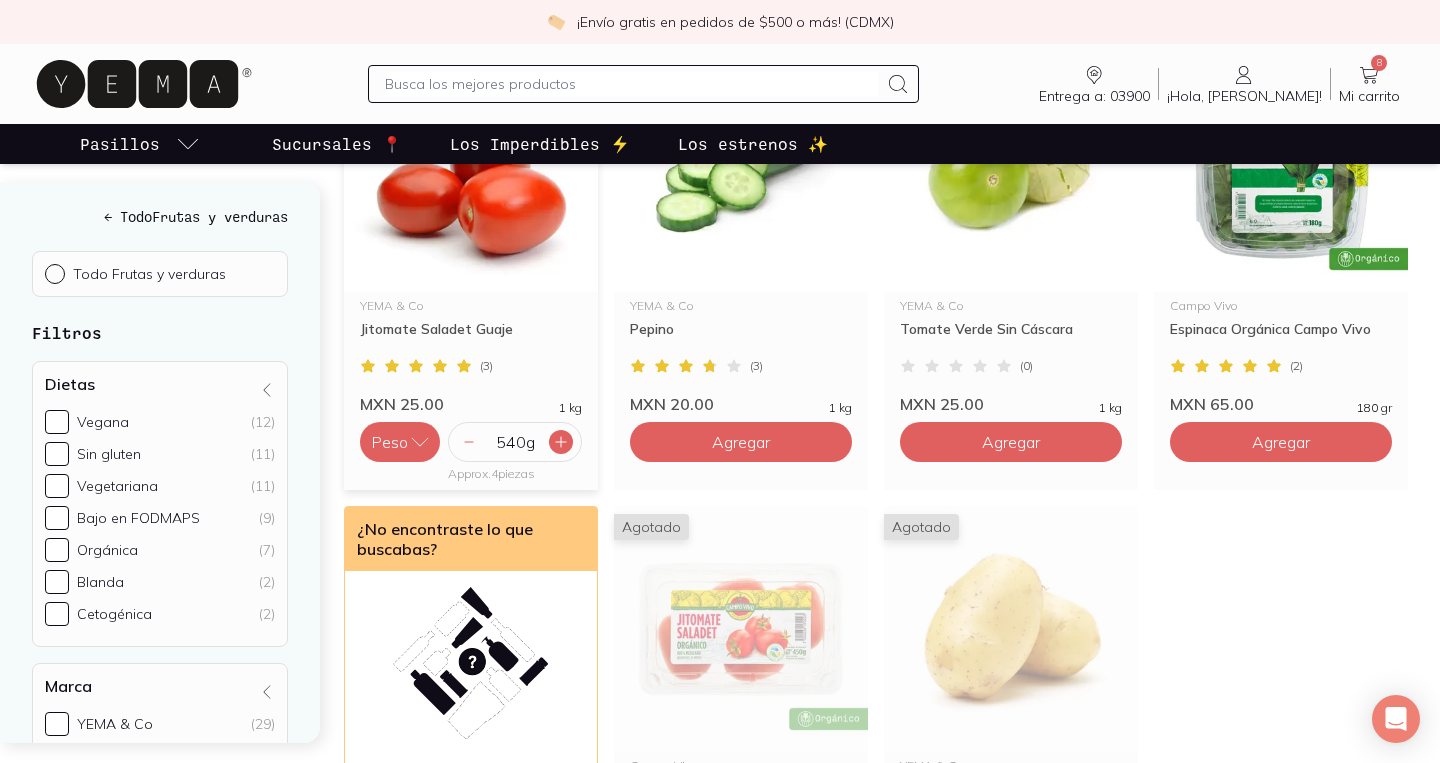 click 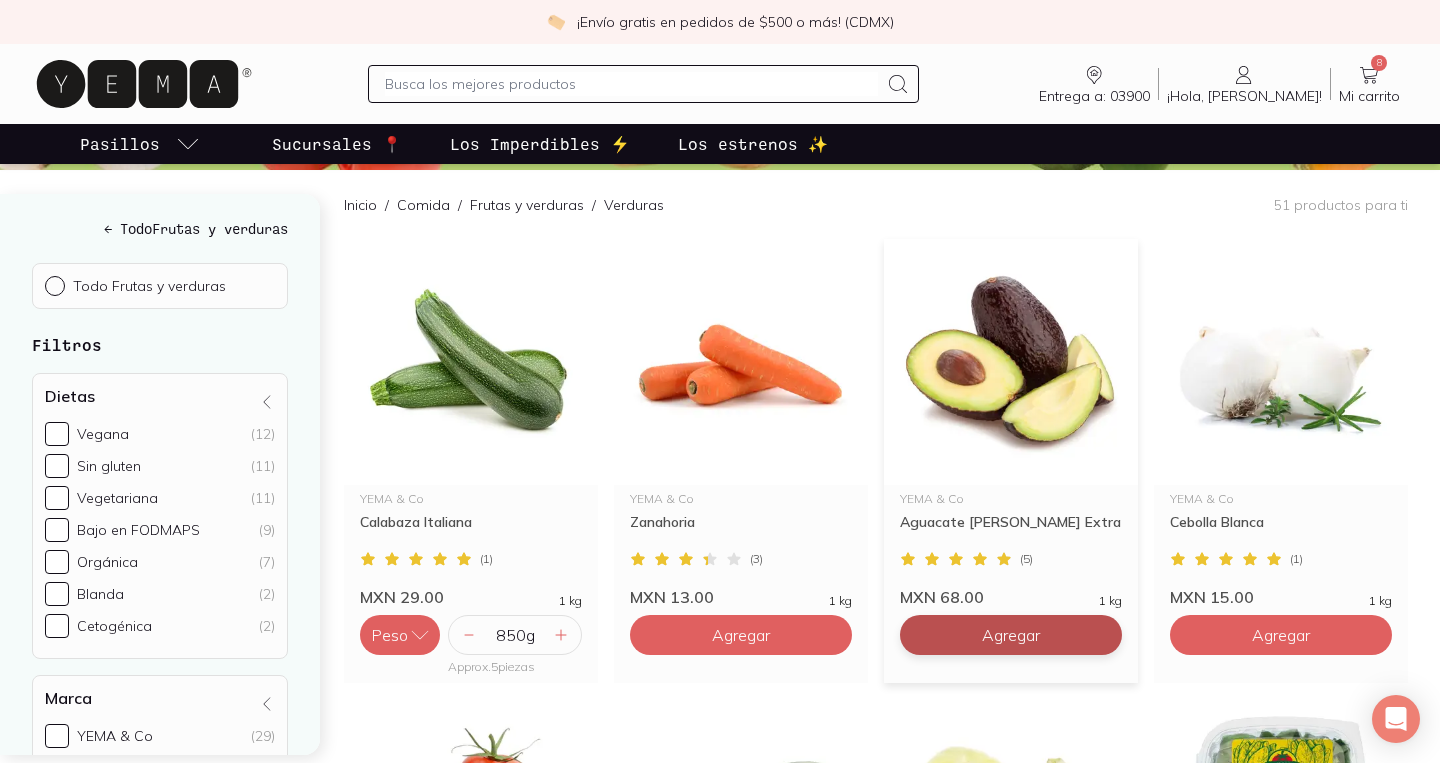 scroll, scrollTop: 198, scrollLeft: 0, axis: vertical 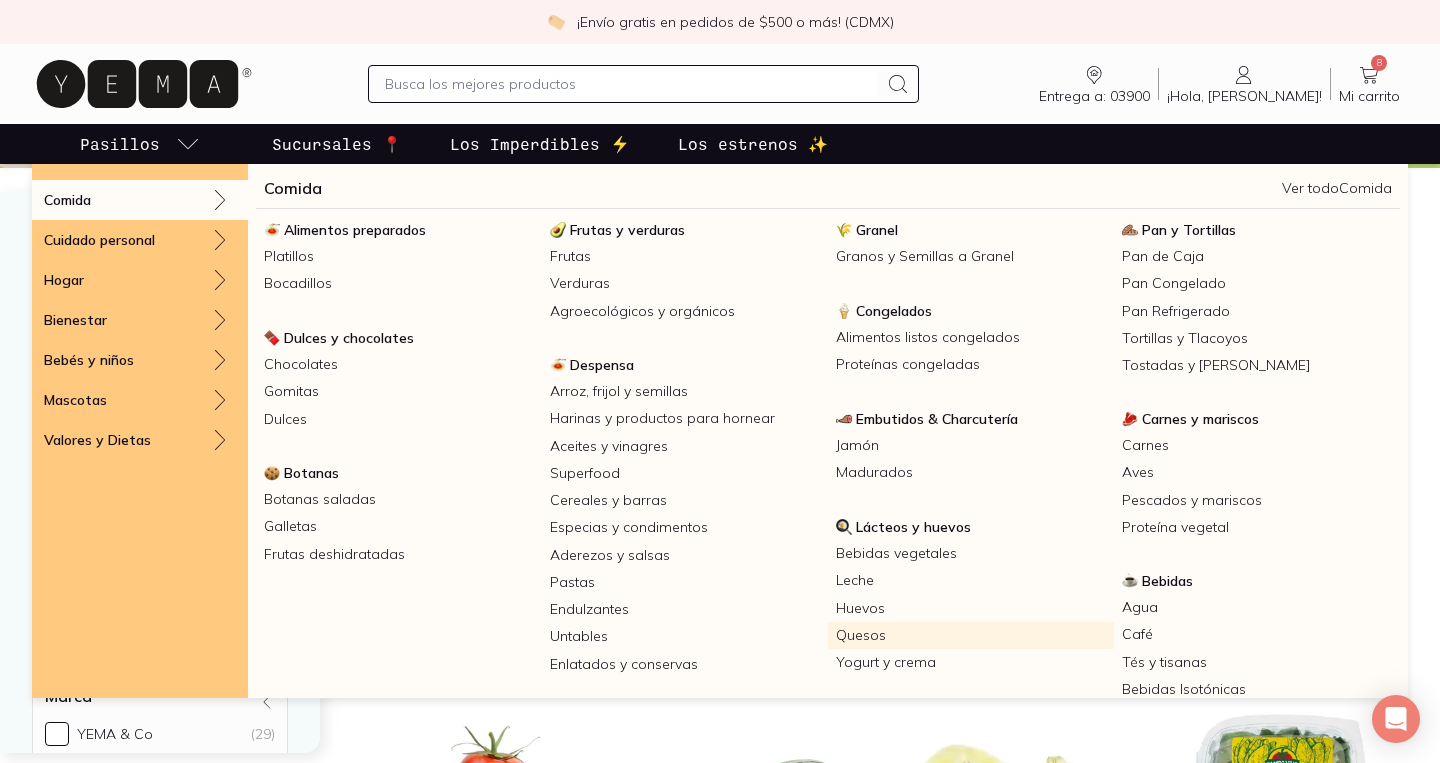 click on "Quesos" at bounding box center (971, 635) 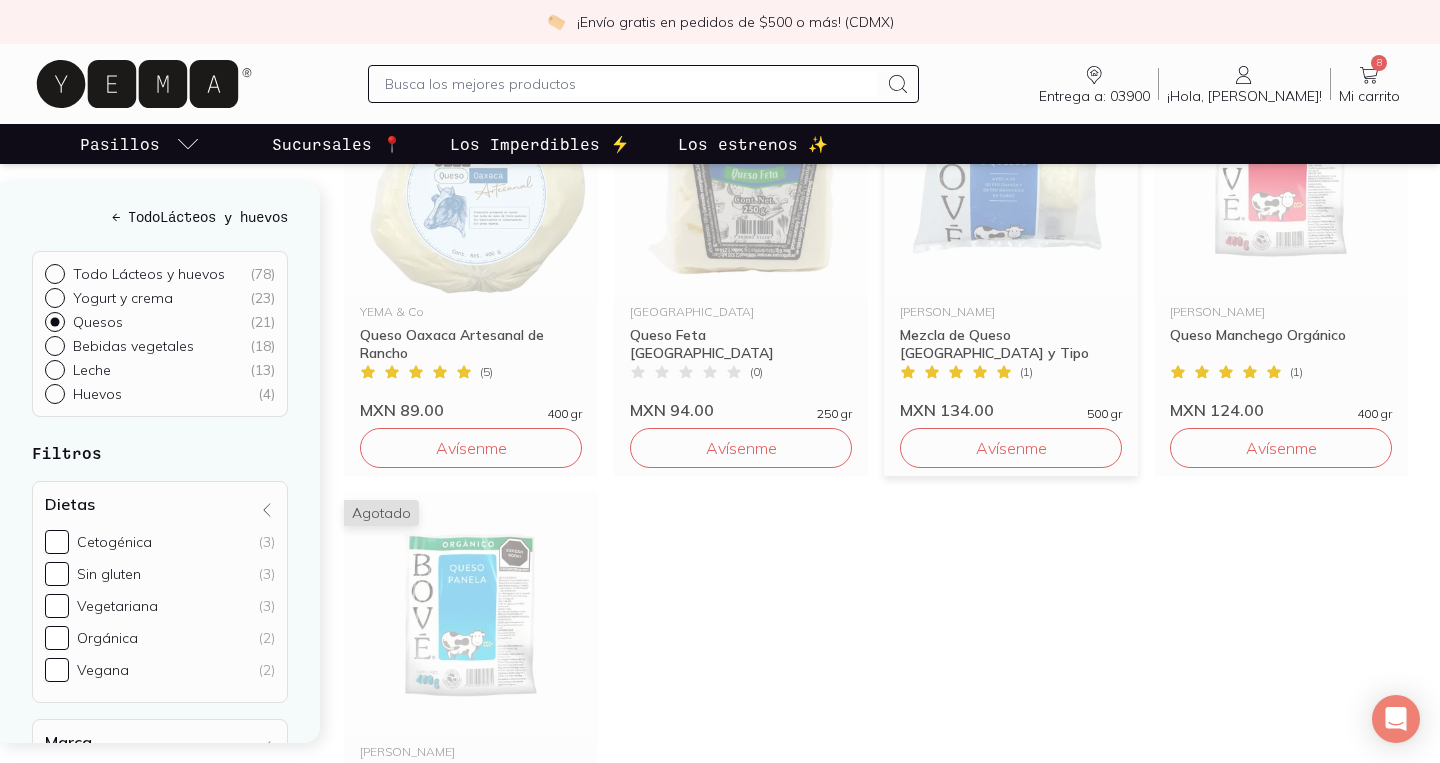scroll, scrollTop: 2001, scrollLeft: 0, axis: vertical 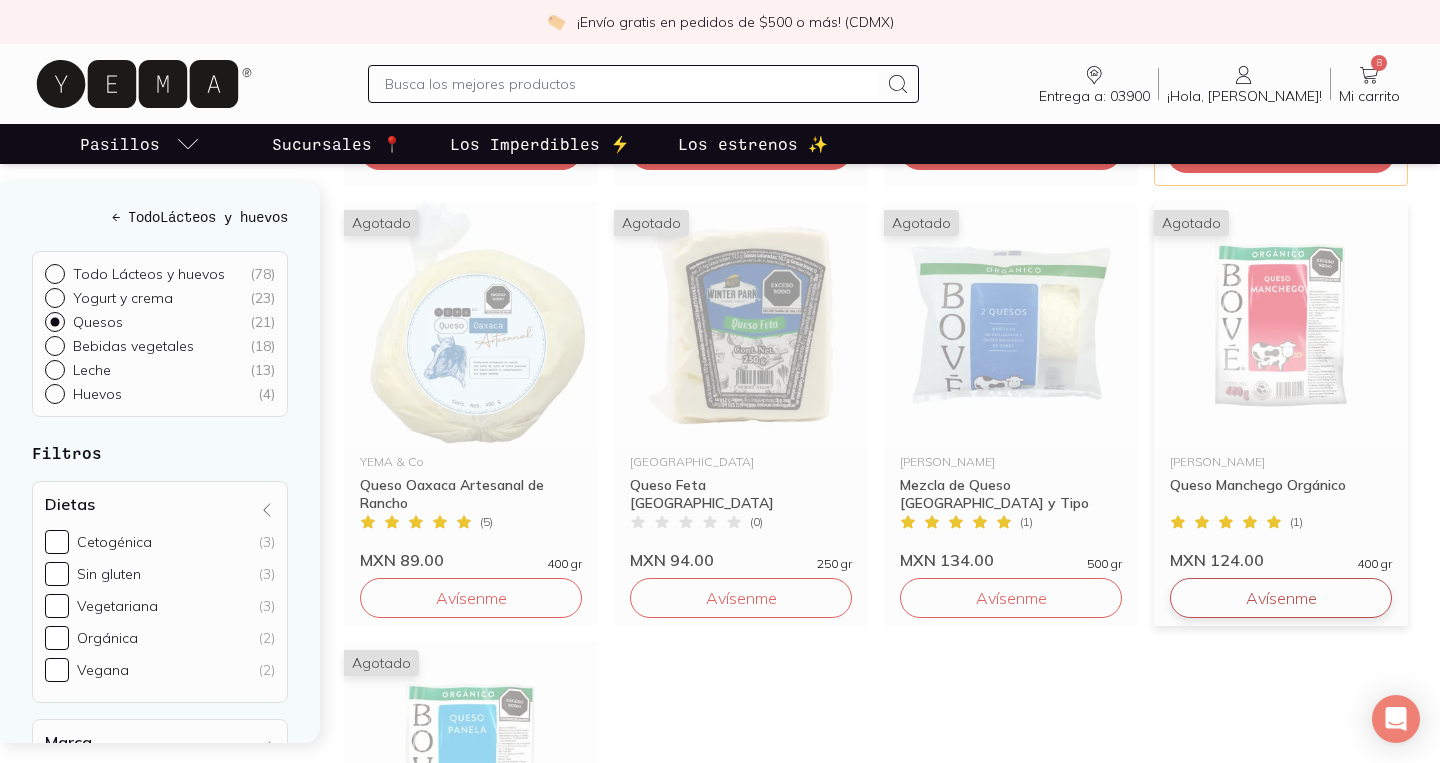 click on "Avísenme" at bounding box center [1281, 598] 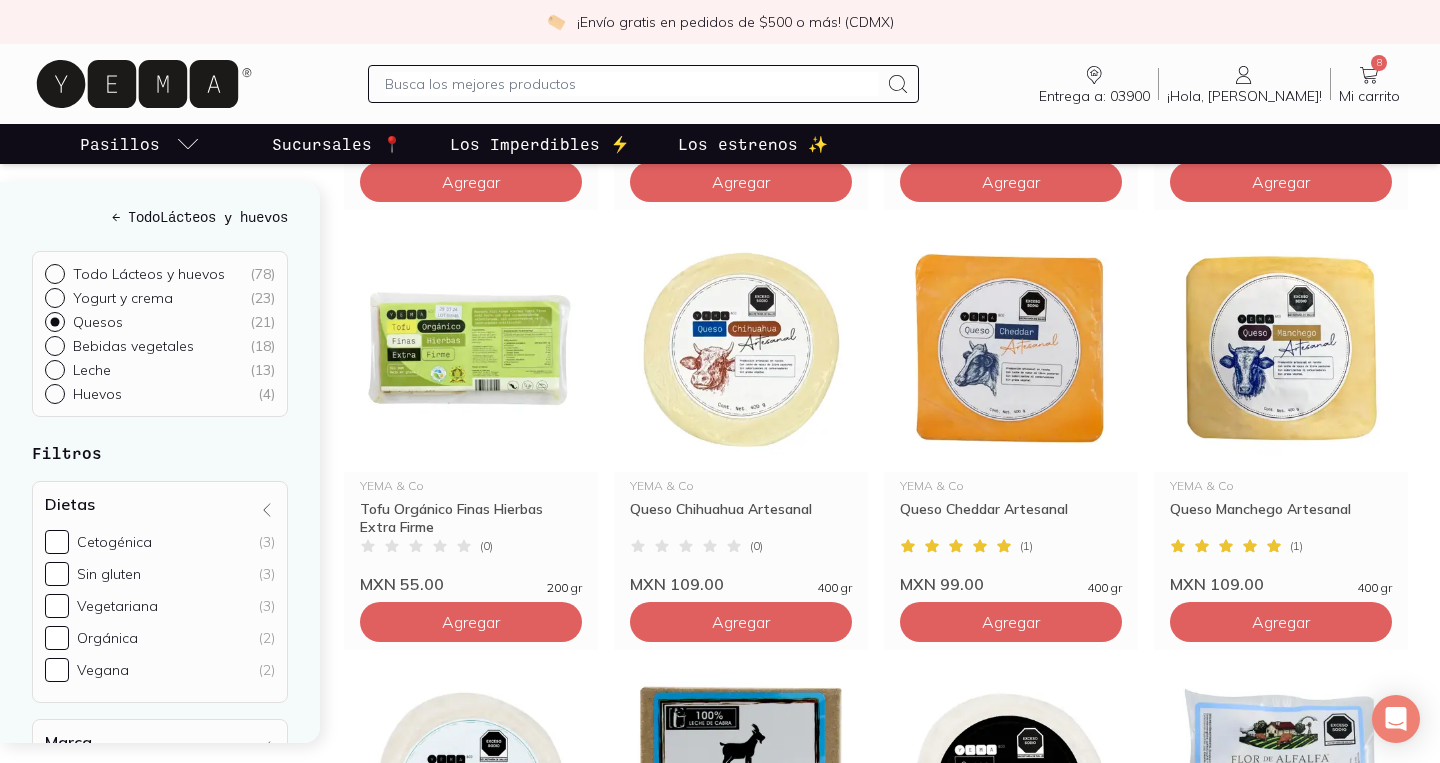 scroll, scrollTop: 667, scrollLeft: 0, axis: vertical 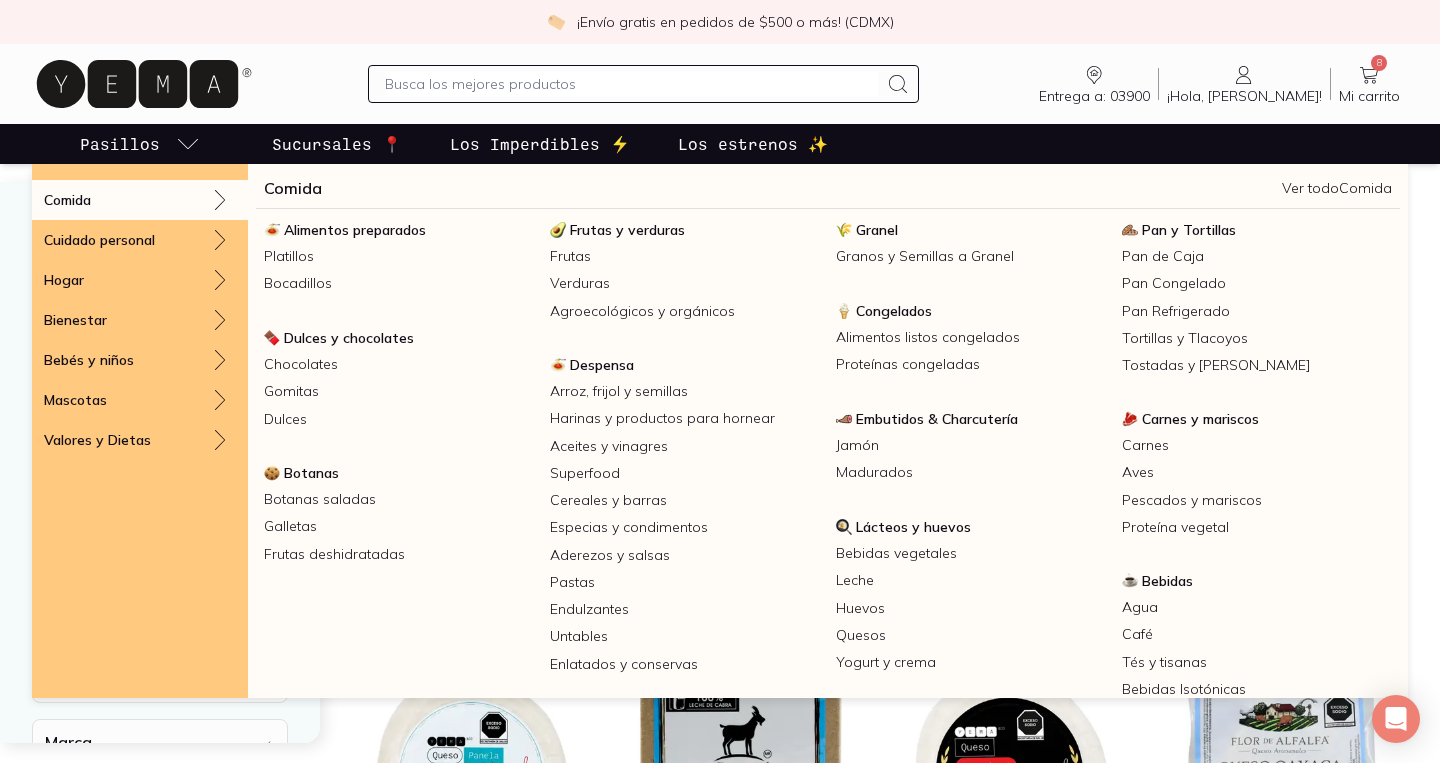 click 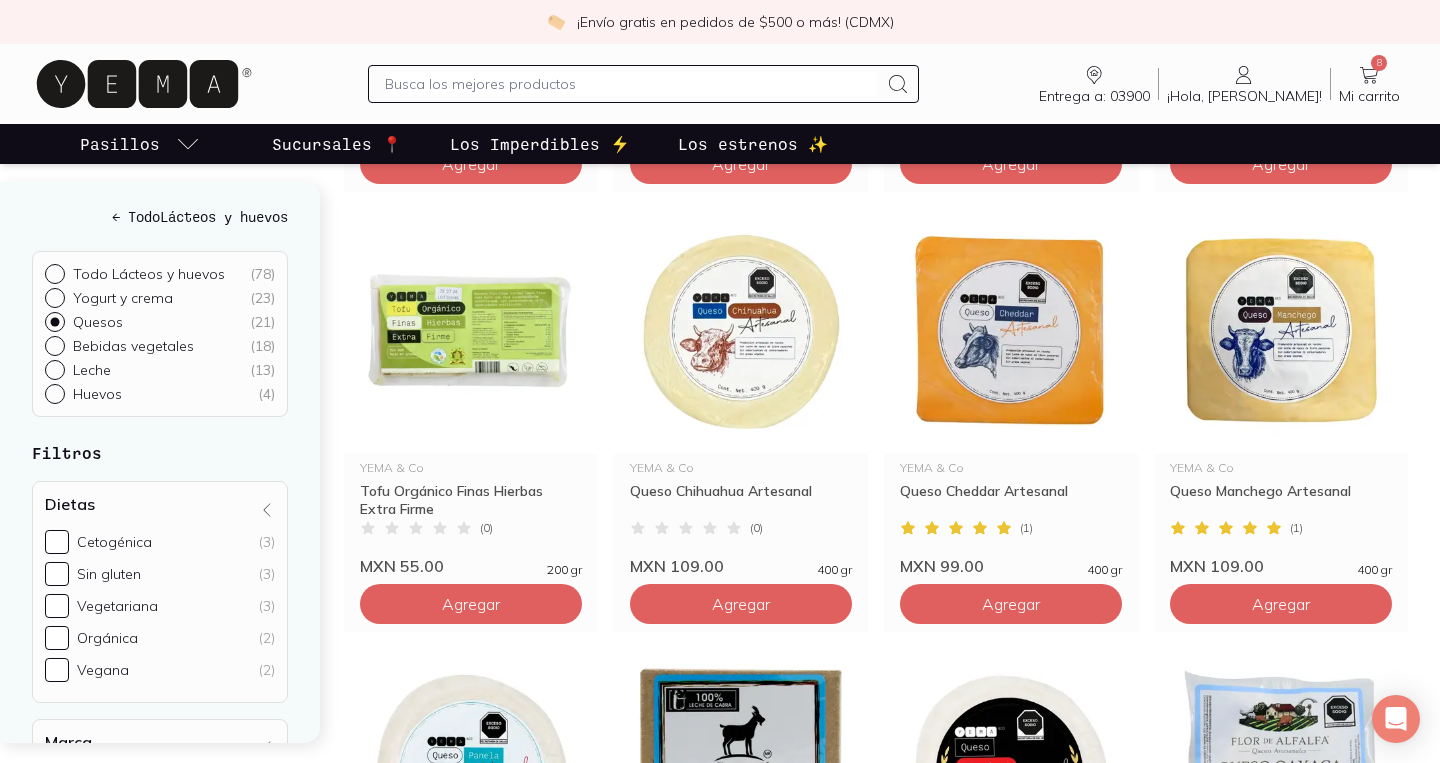 click 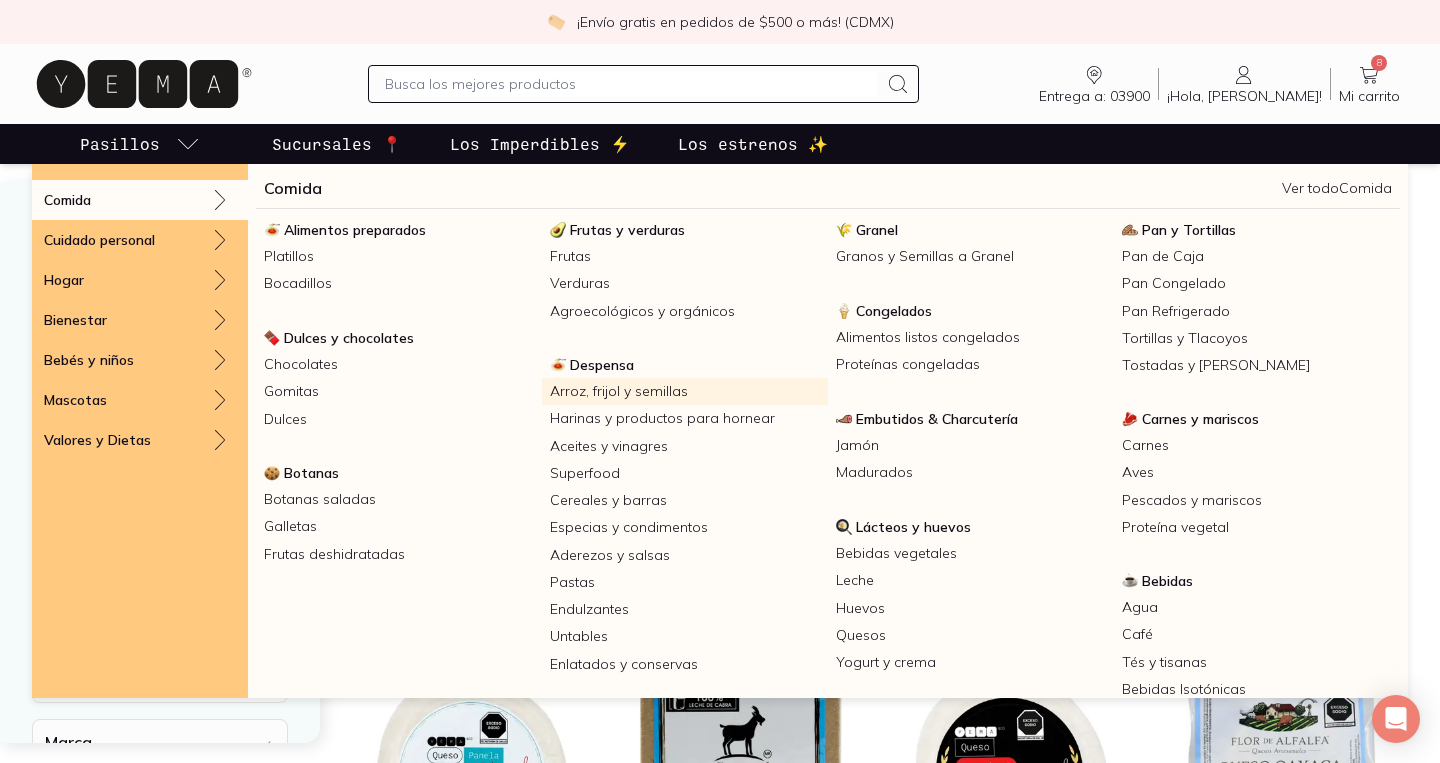 click on "Arroz, frijol y semillas" at bounding box center (685, 391) 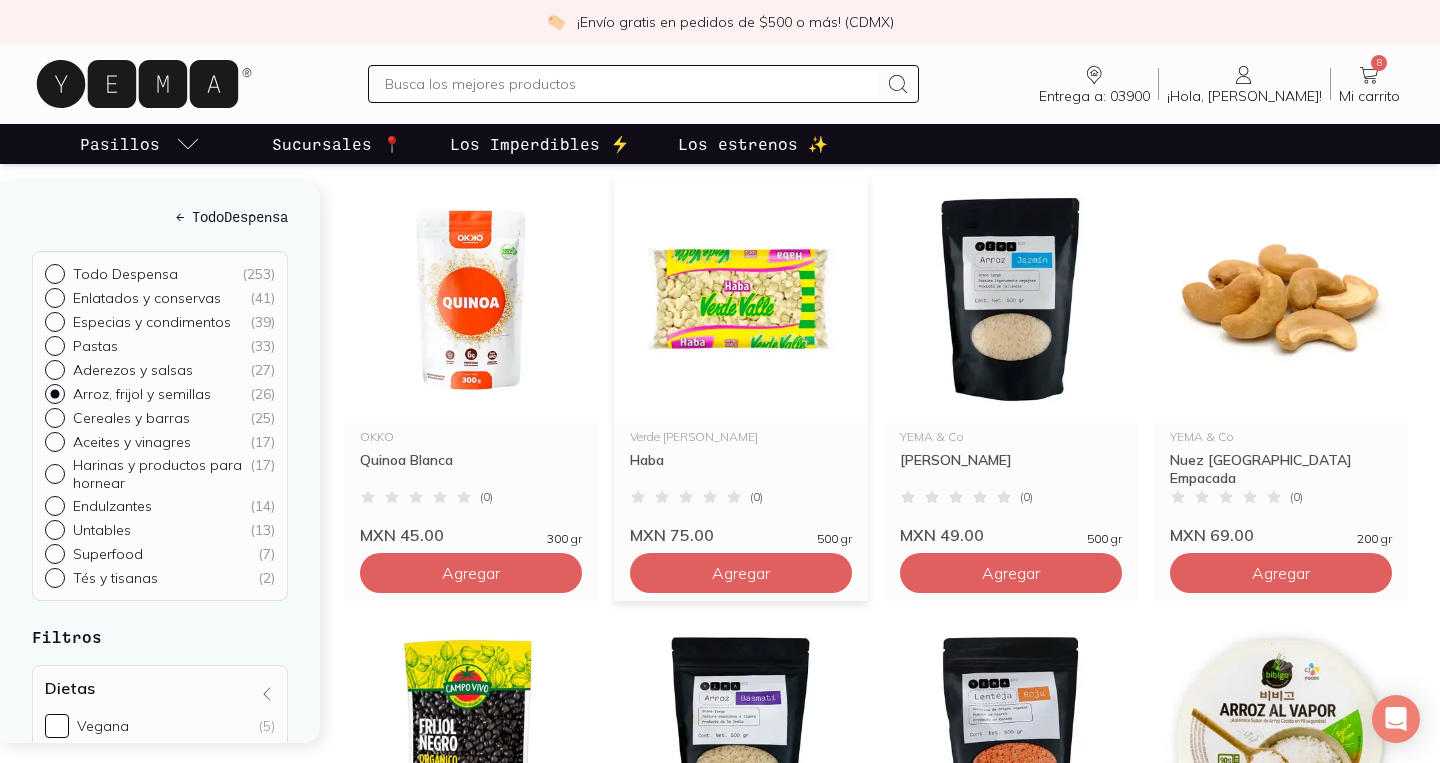 scroll, scrollTop: 256, scrollLeft: 0, axis: vertical 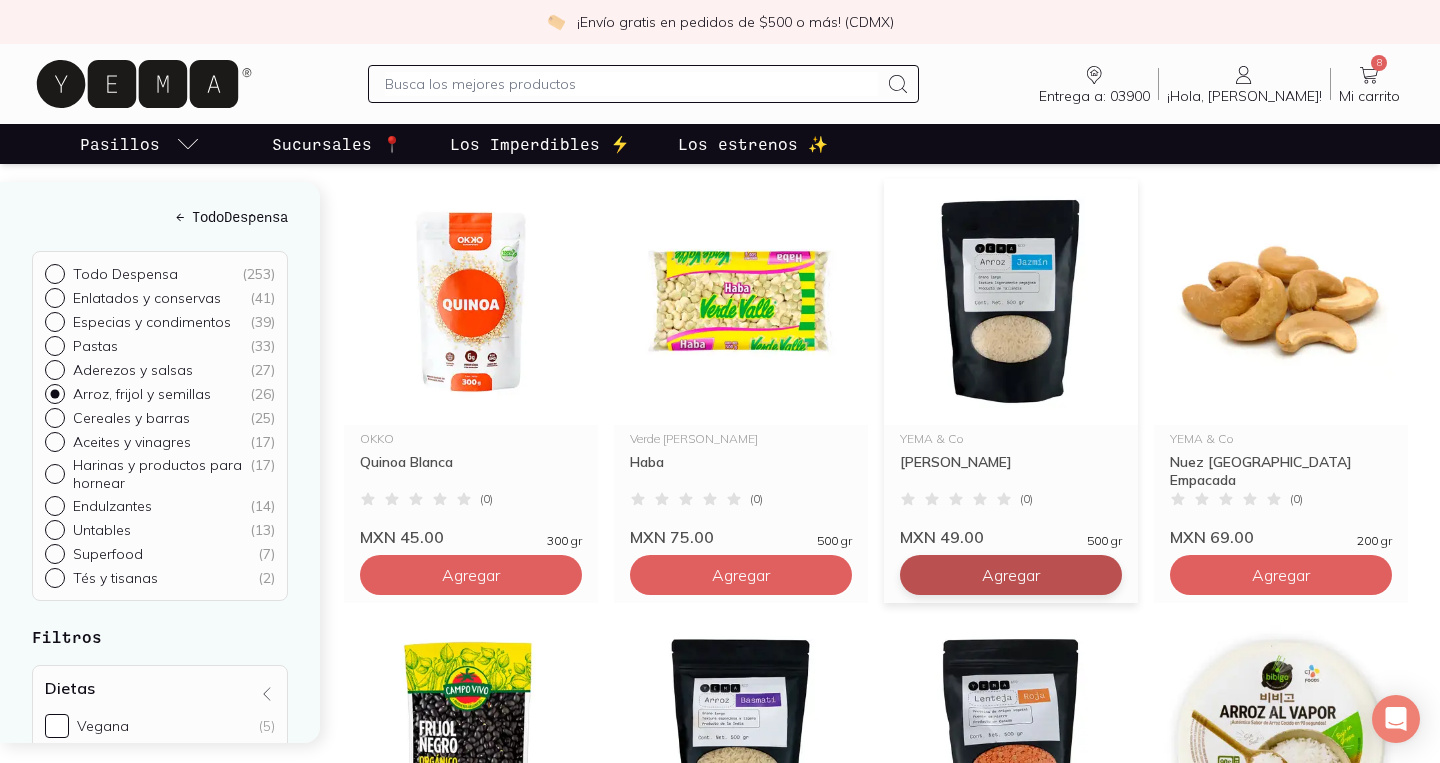 click on "Agregar" at bounding box center [471, 575] 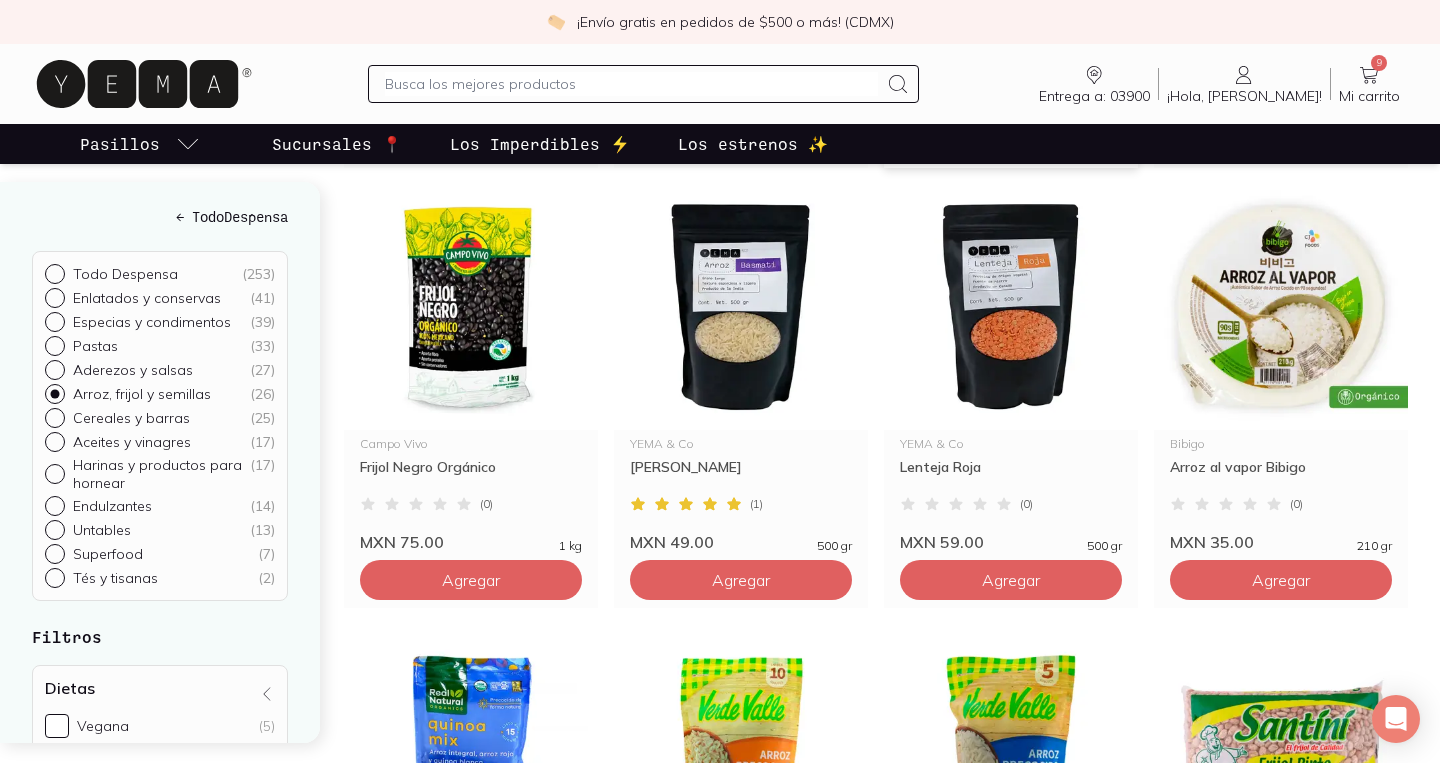 scroll, scrollTop: 696, scrollLeft: 0, axis: vertical 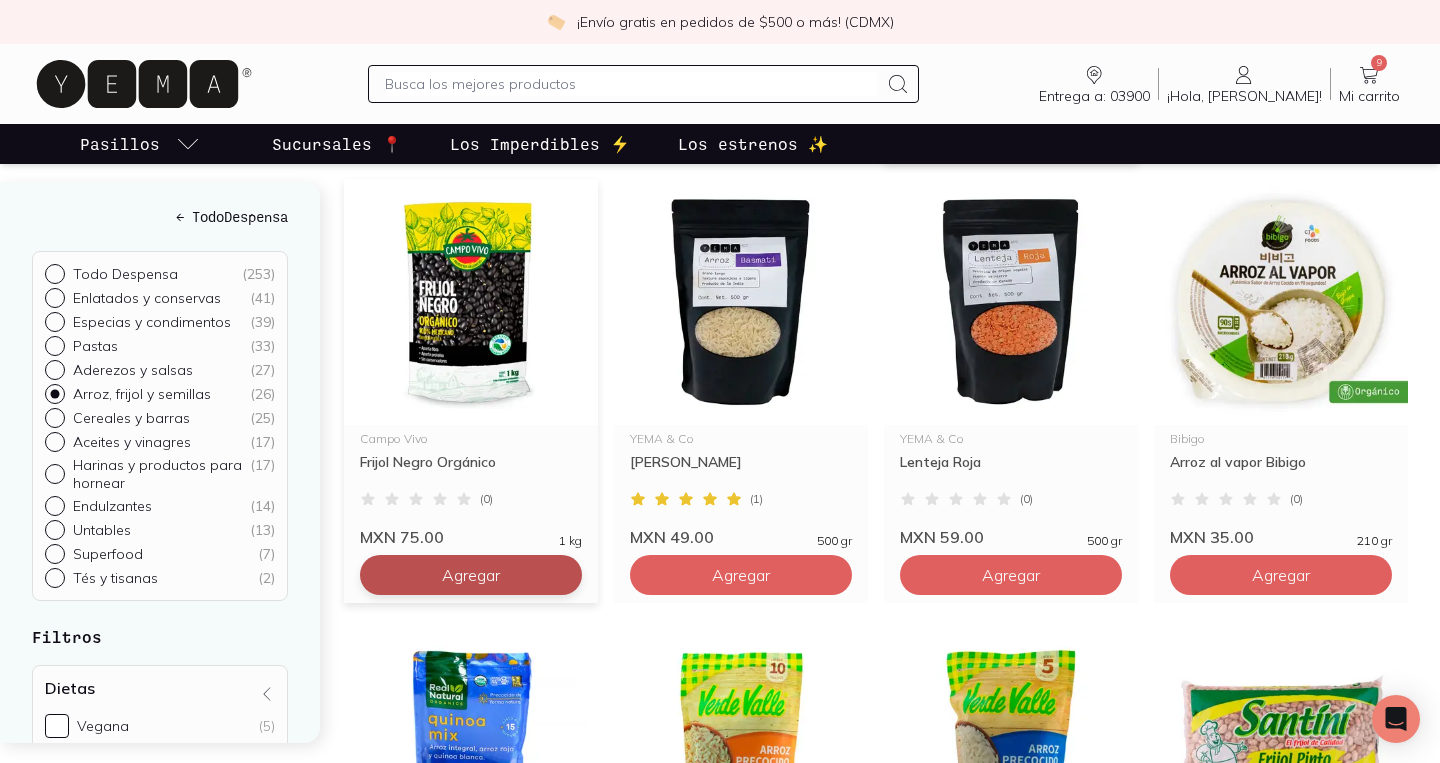click on "Agregar" at bounding box center [471, 135] 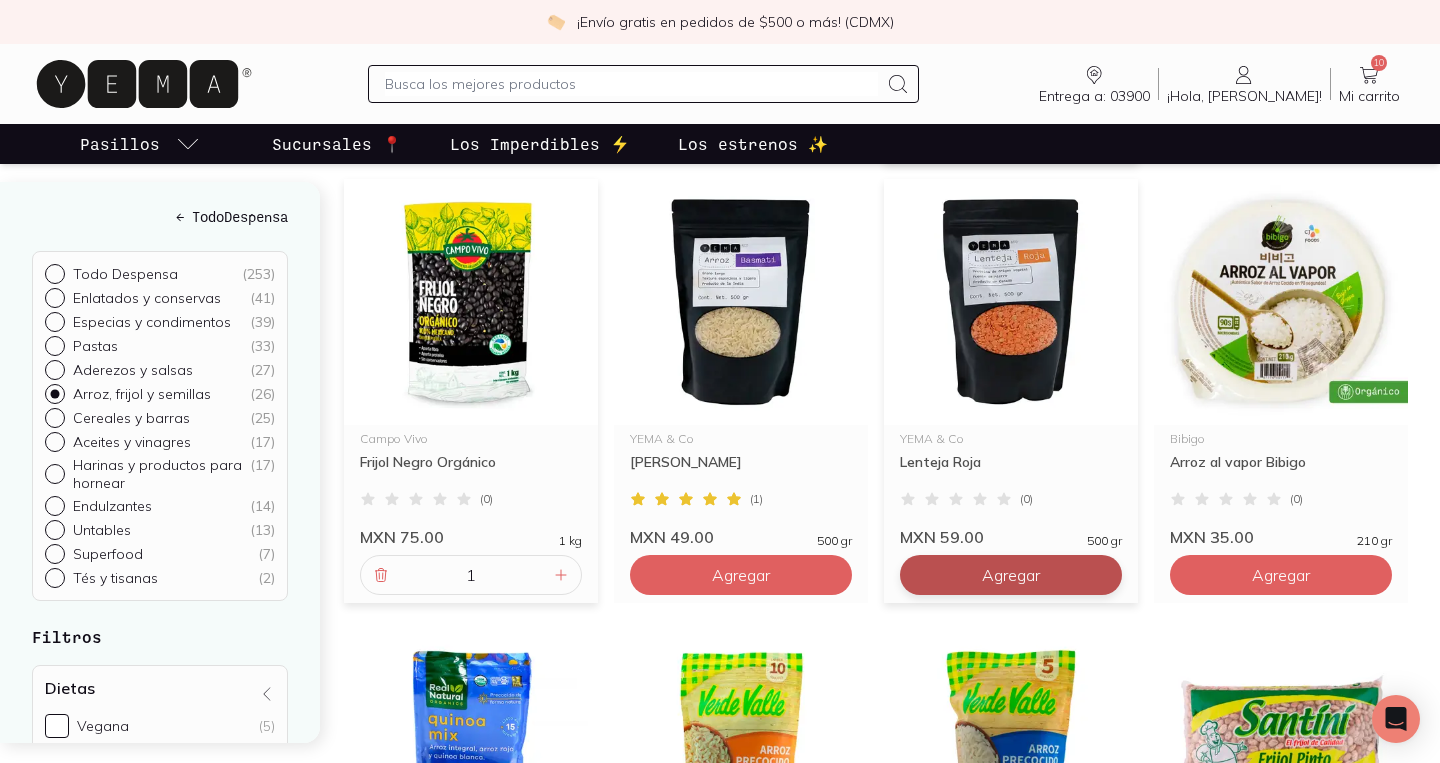click on "Agregar" at bounding box center [471, 135] 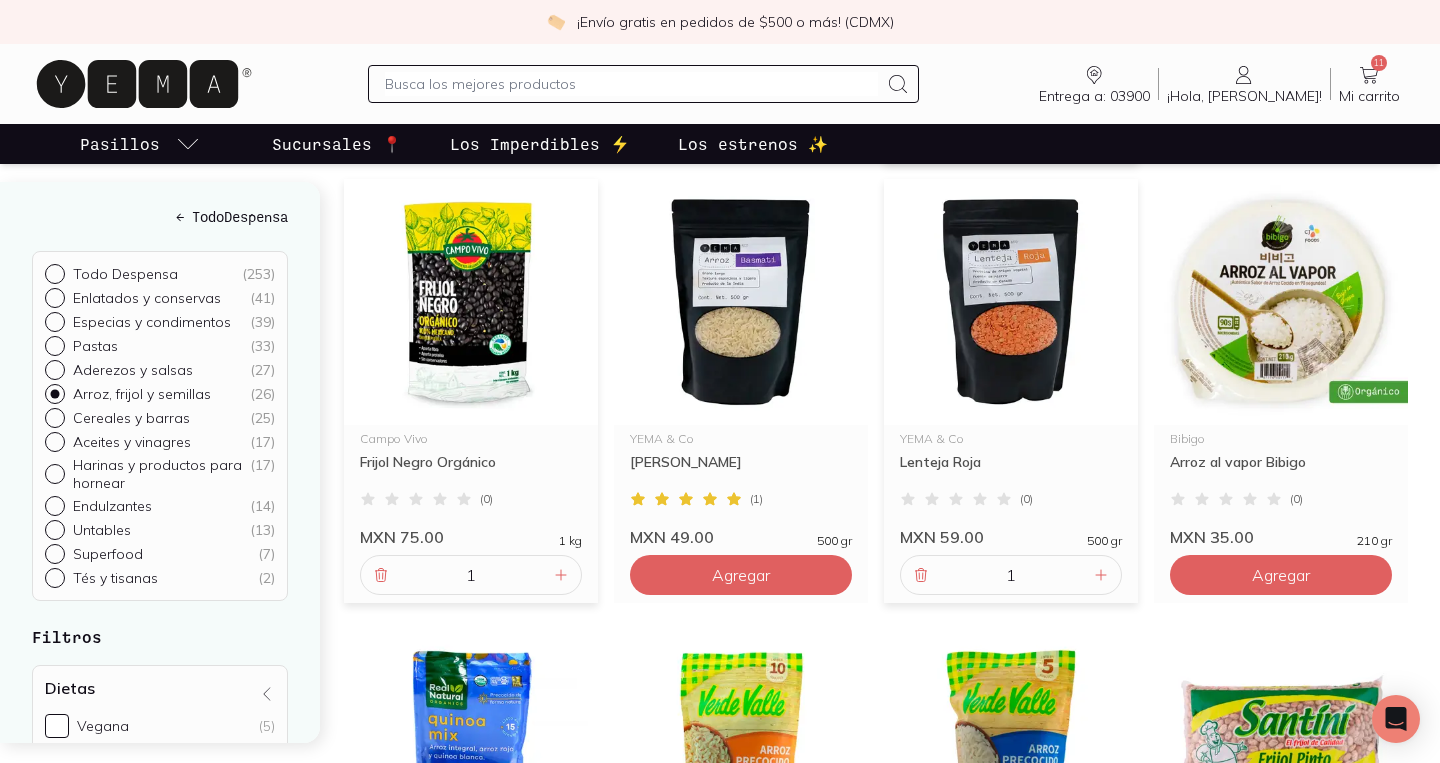 click at bounding box center [59, 298] 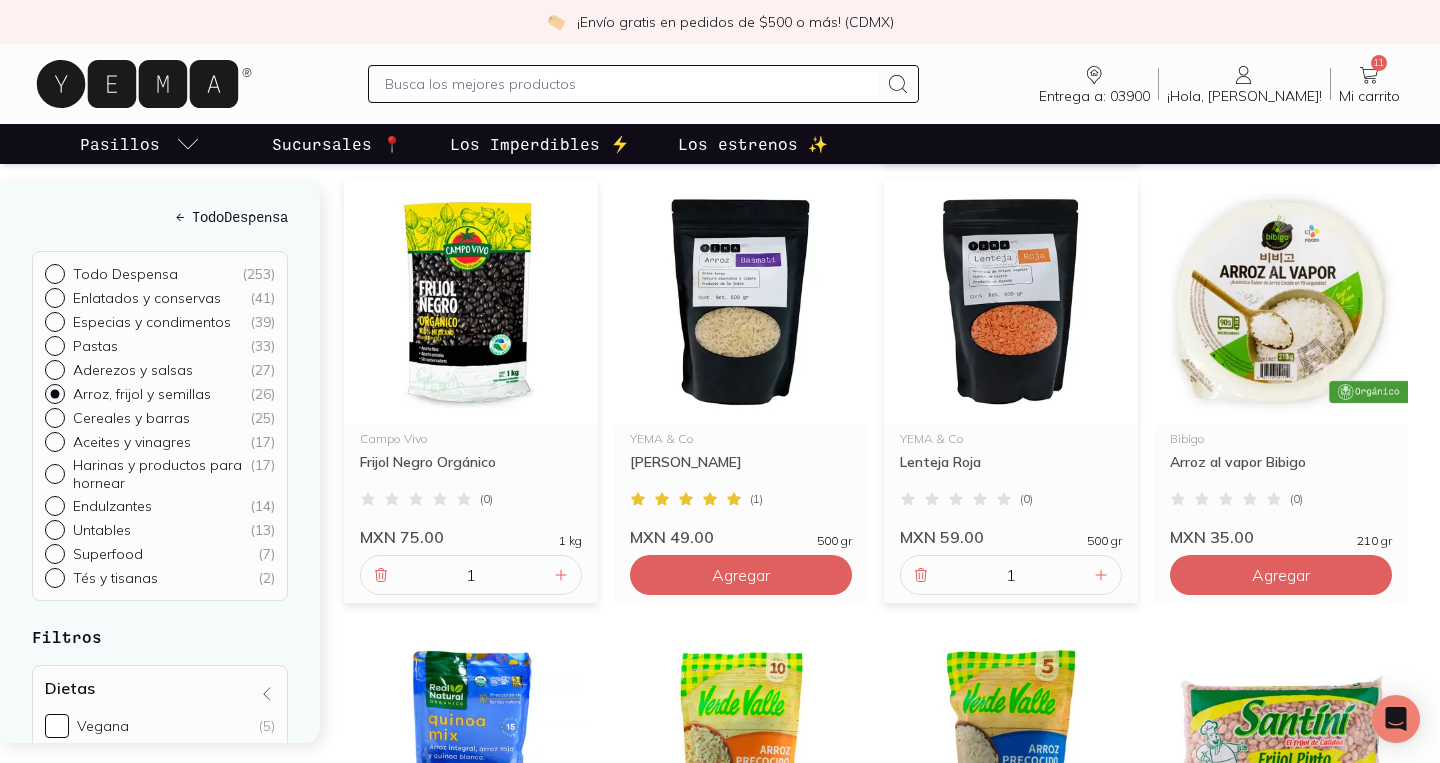 click on "Enlatados y conservas ( 41 )" at bounding box center [53, 296] 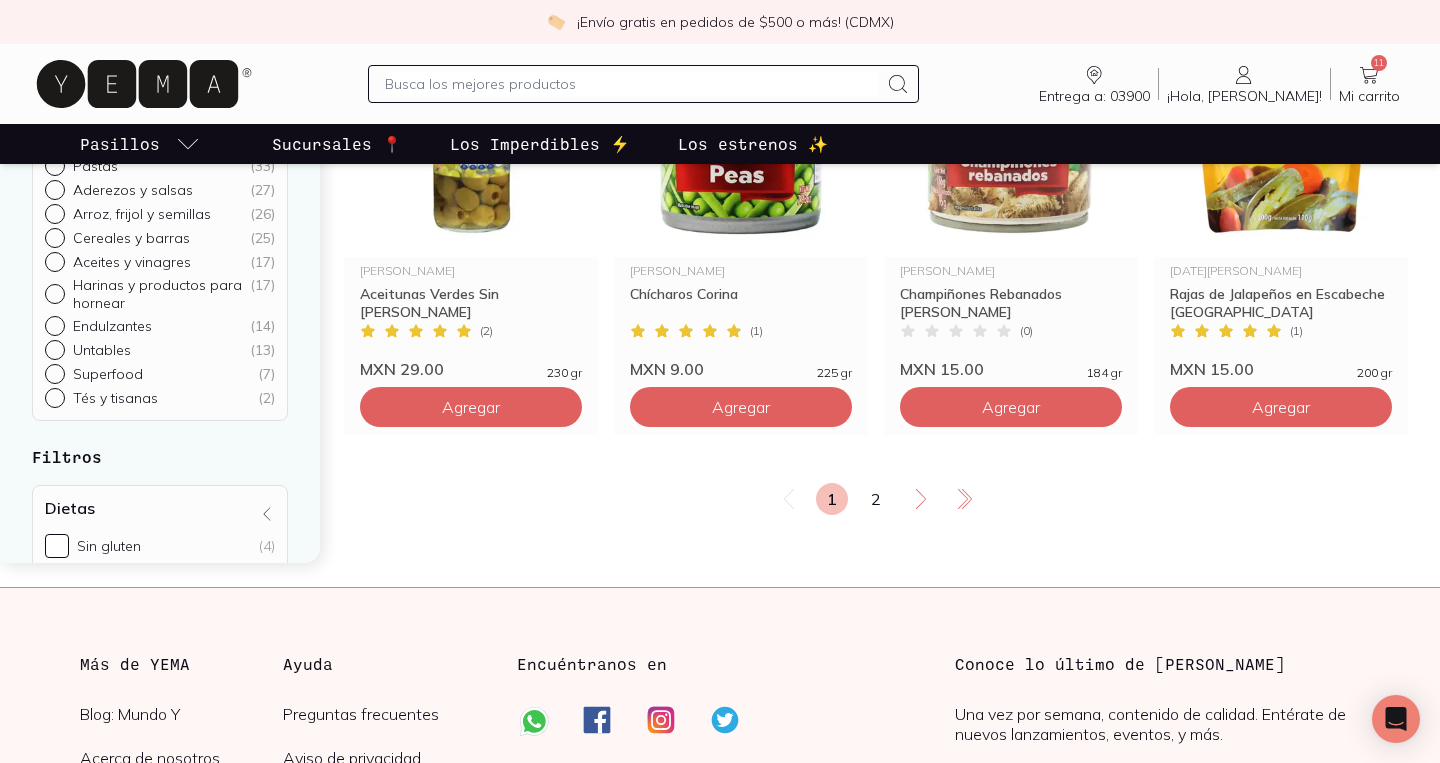 scroll, scrollTop: 4372, scrollLeft: 0, axis: vertical 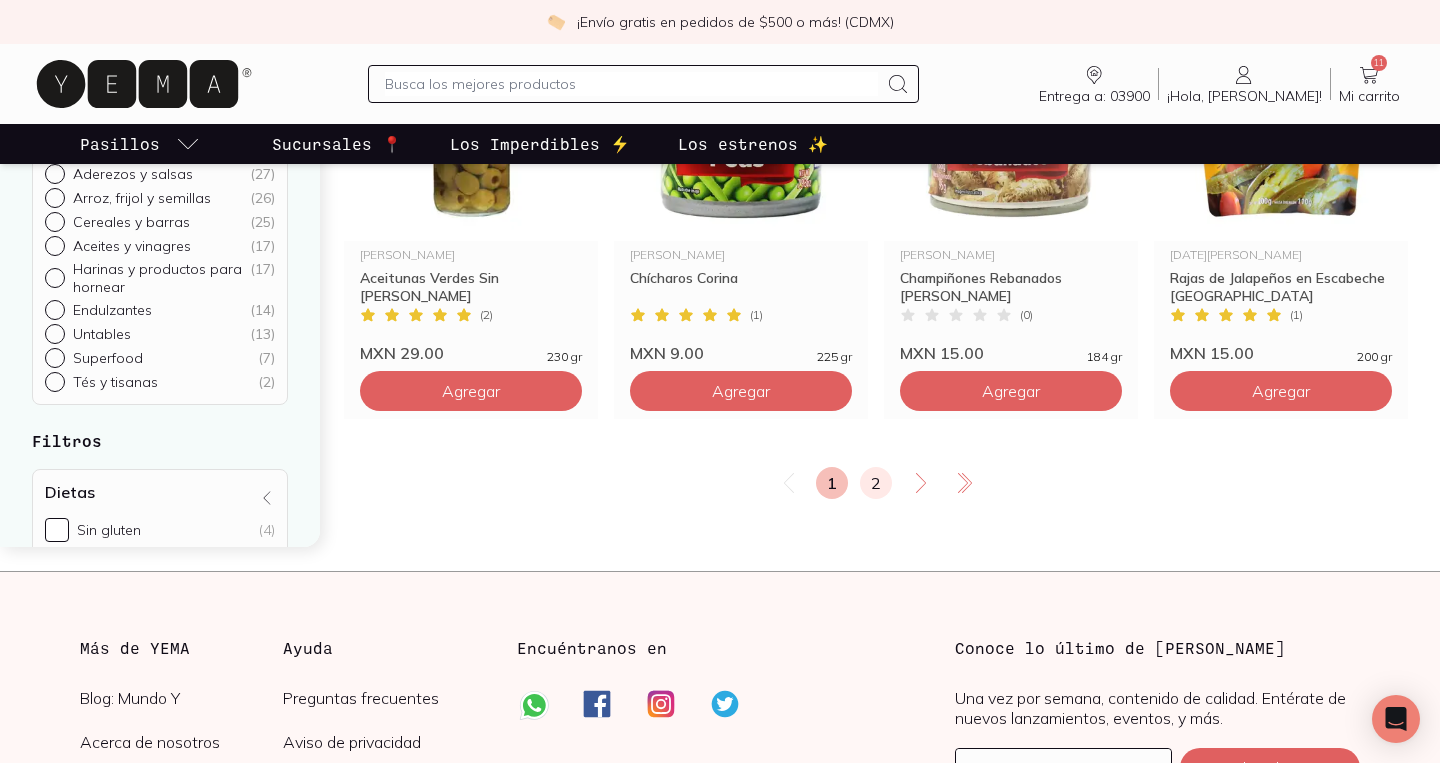 click on "2" at bounding box center (876, 483) 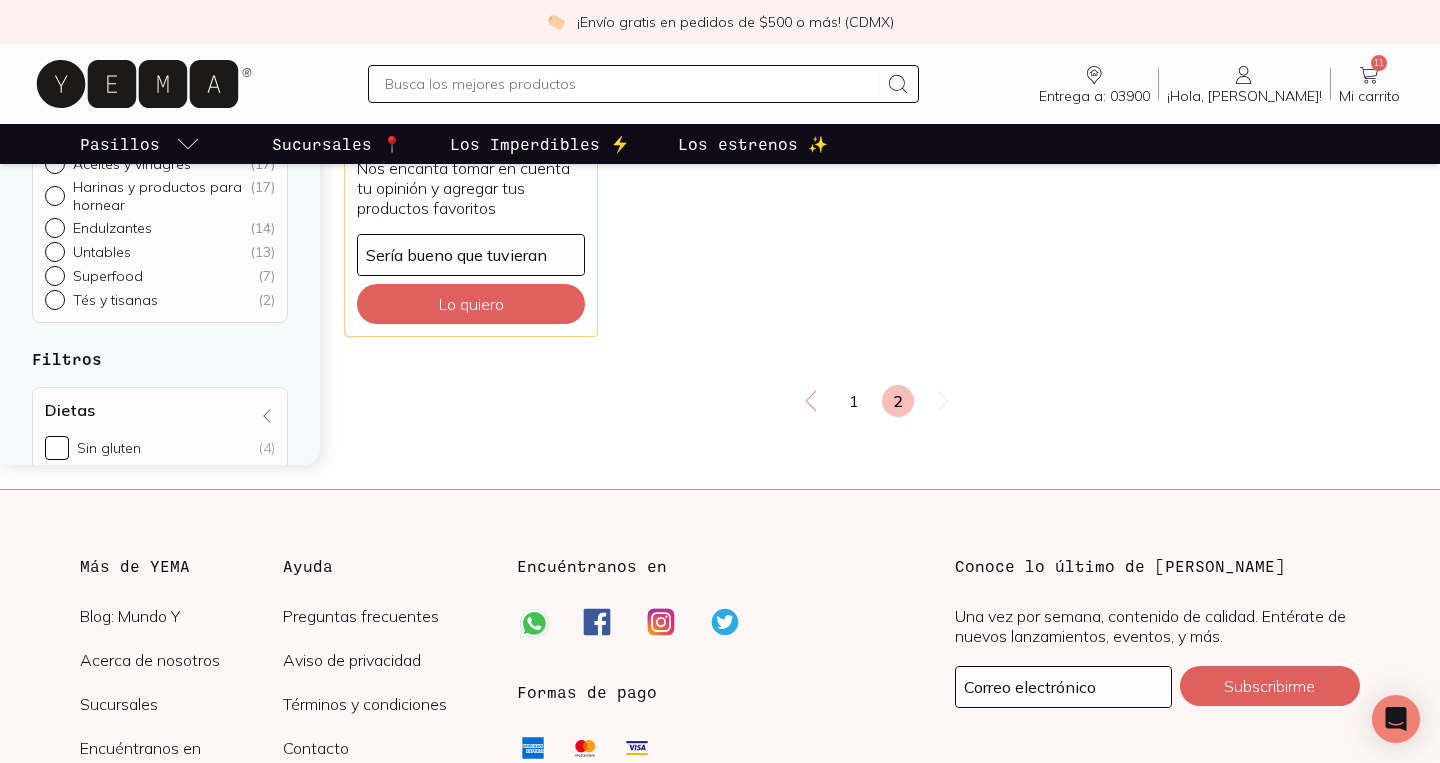 scroll, scrollTop: 496, scrollLeft: 0, axis: vertical 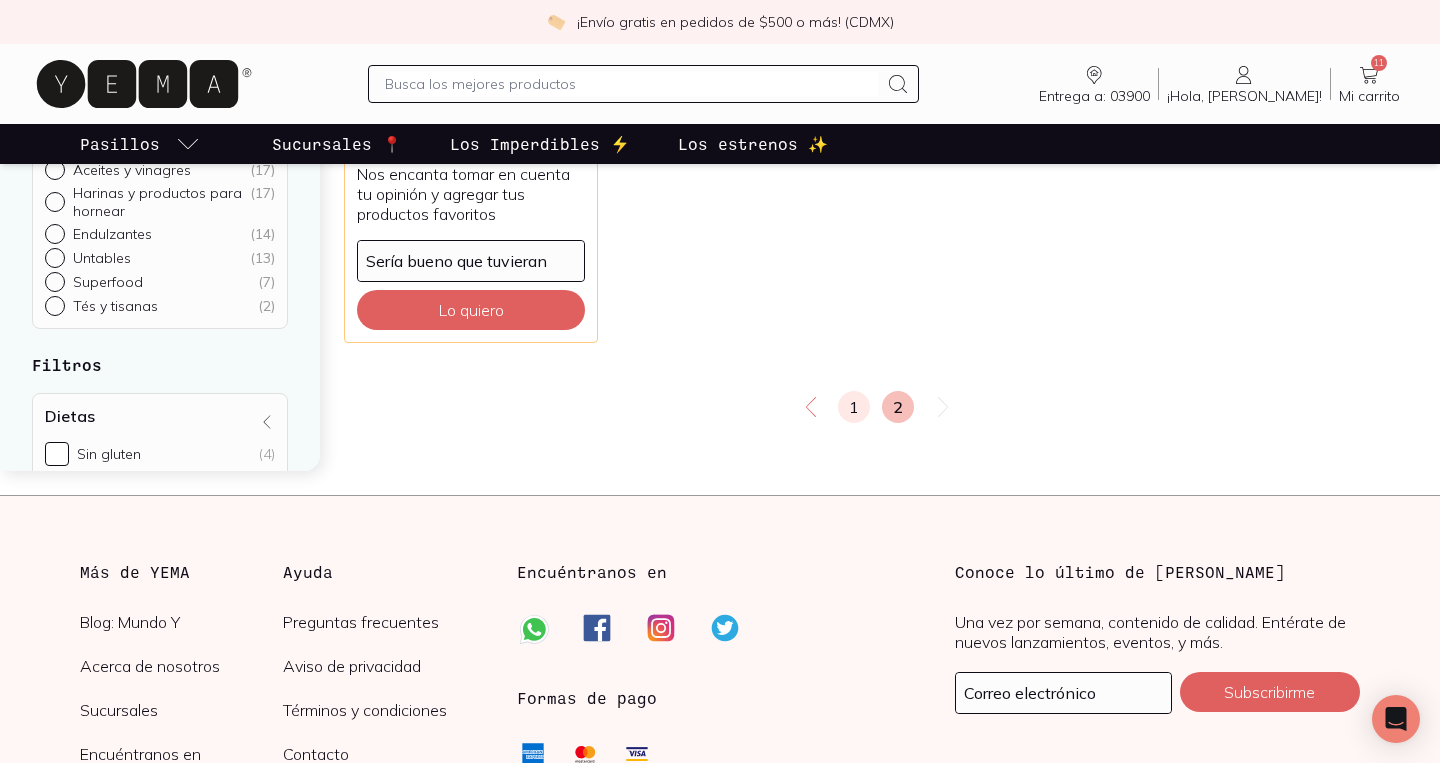 click on "1" at bounding box center [854, 407] 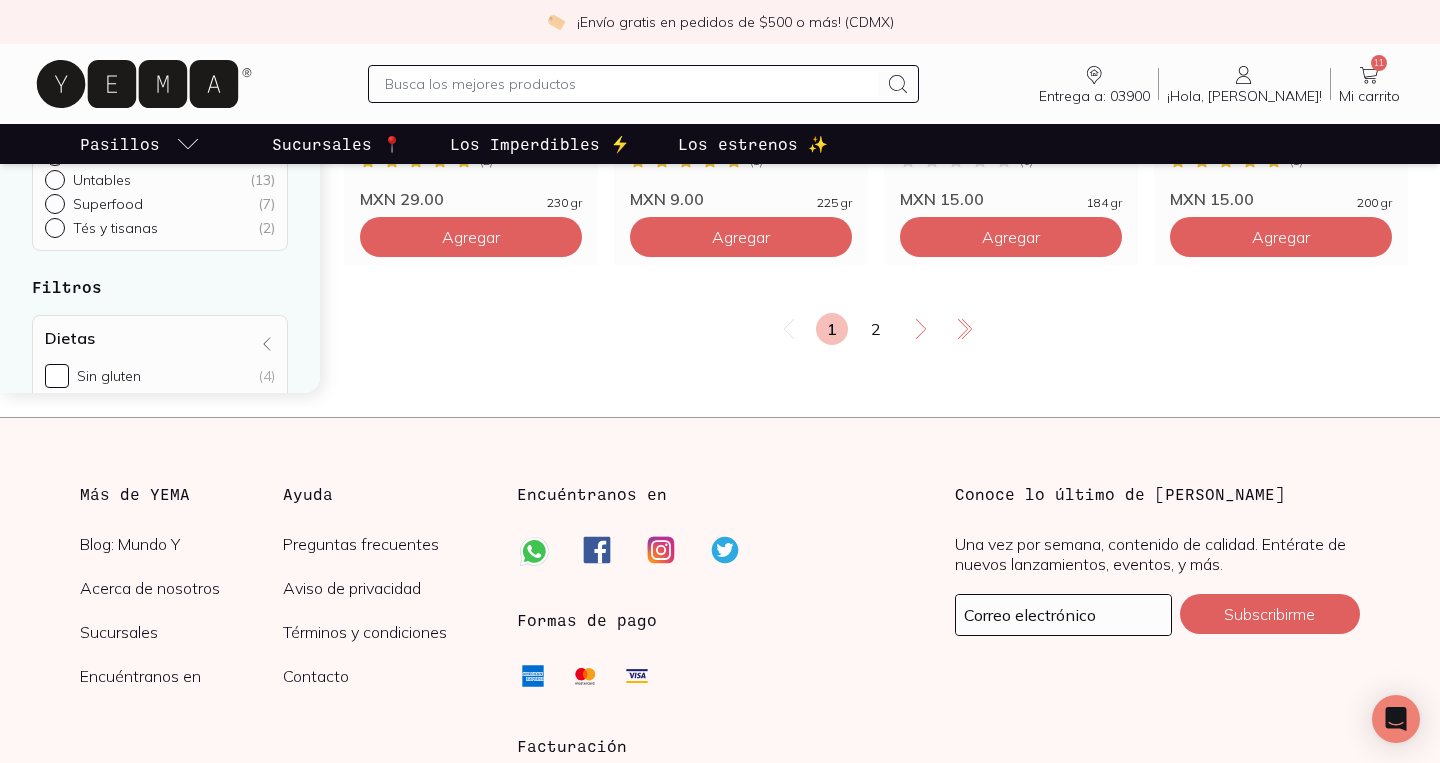 scroll, scrollTop: 4505, scrollLeft: 0, axis: vertical 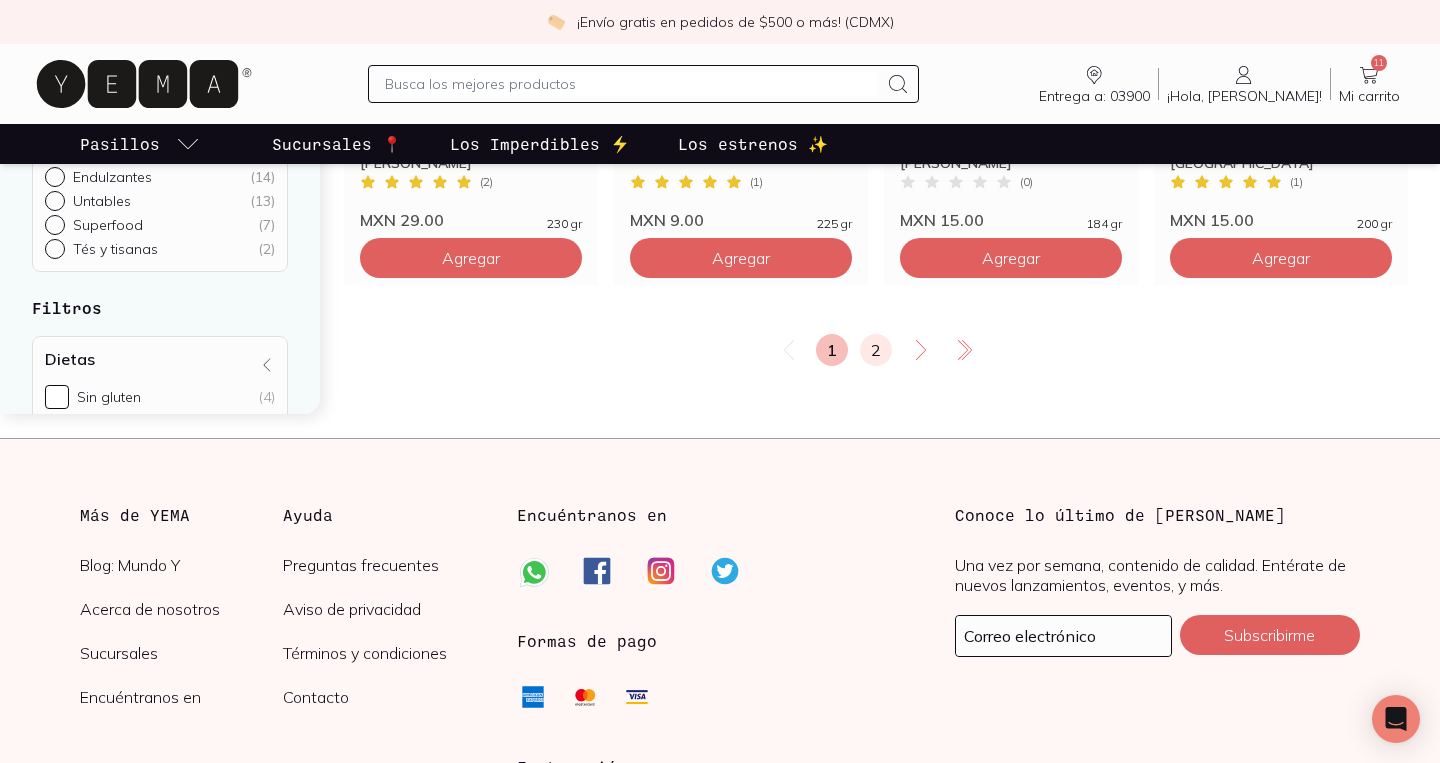 click on "2" at bounding box center [876, 350] 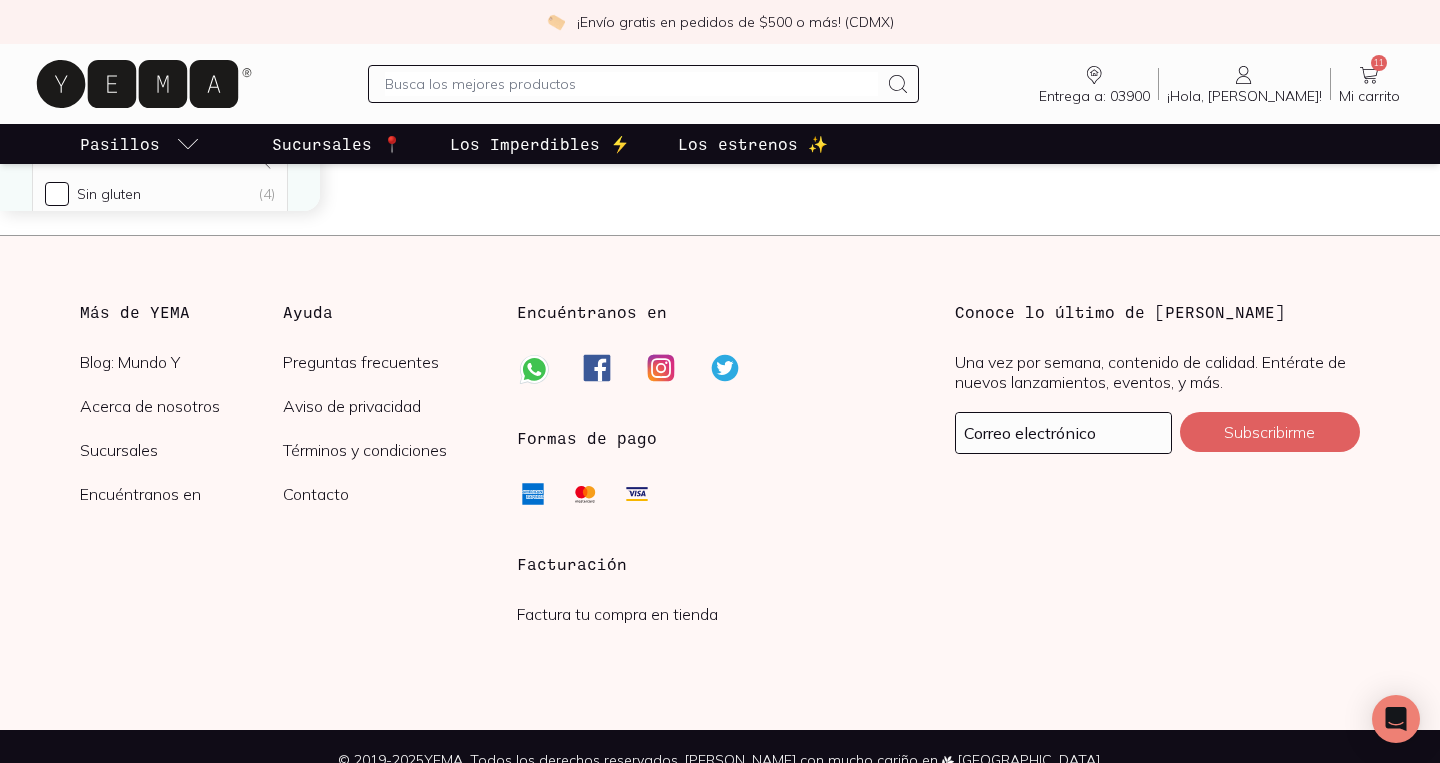 scroll, scrollTop: 0, scrollLeft: 0, axis: both 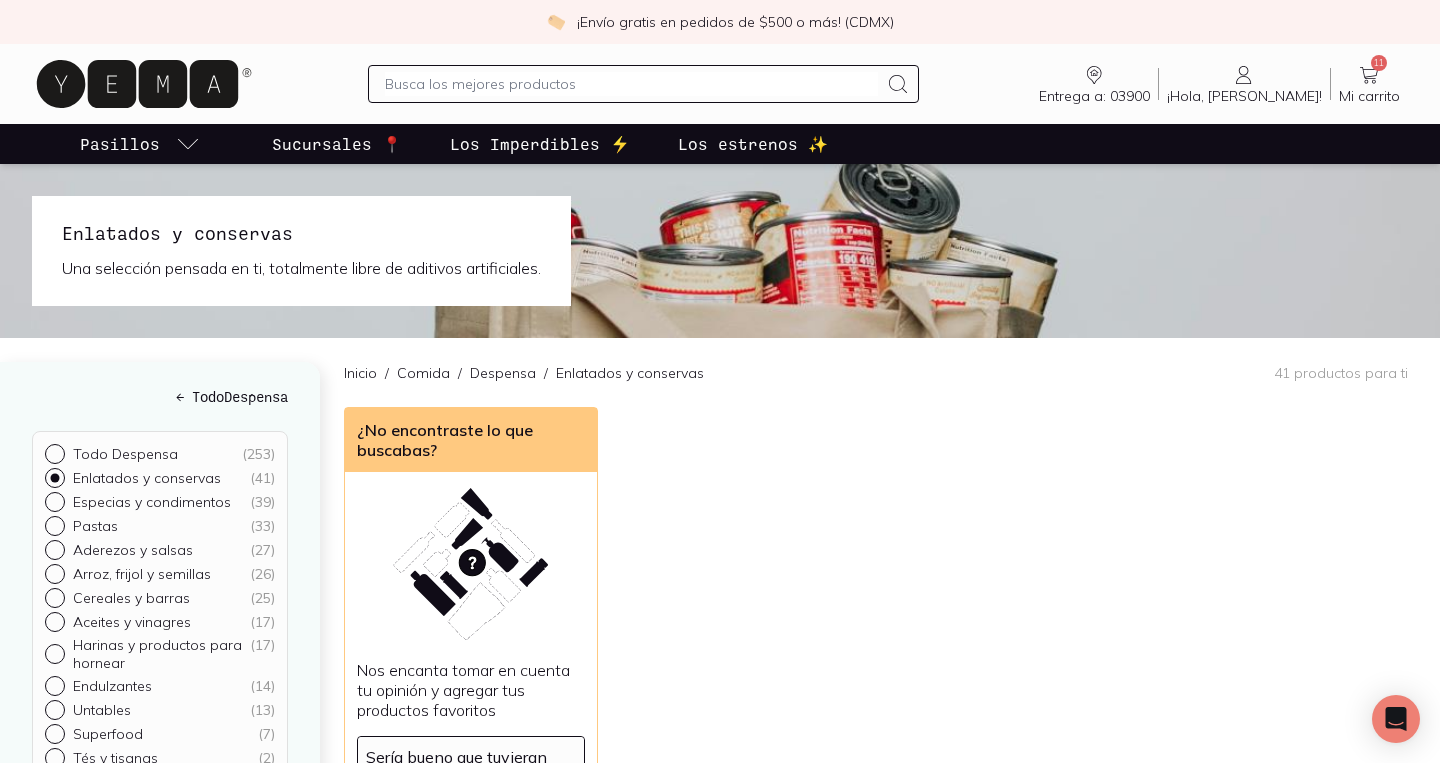 click on "Especias y condimentos ( 39 )" at bounding box center (53, 500) 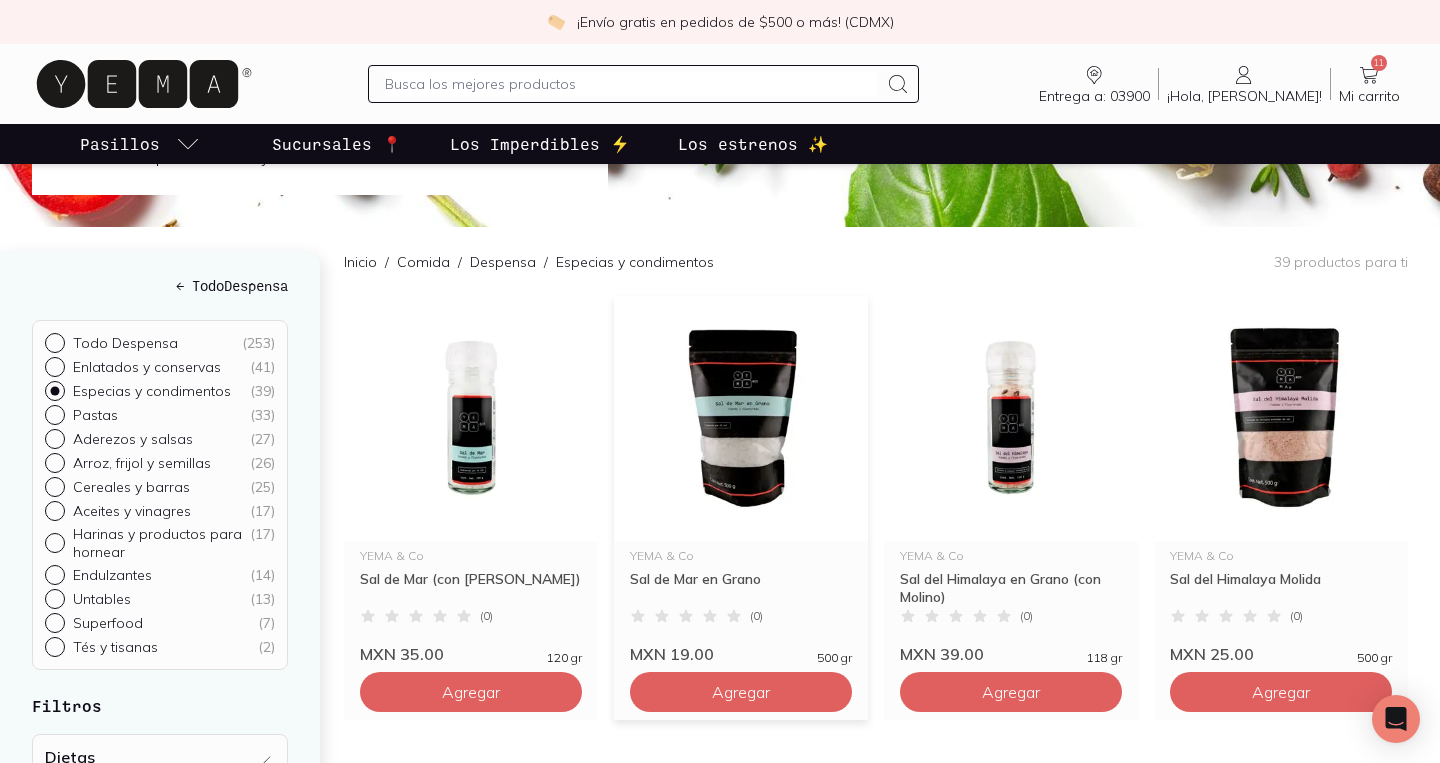 scroll, scrollTop: 141, scrollLeft: 0, axis: vertical 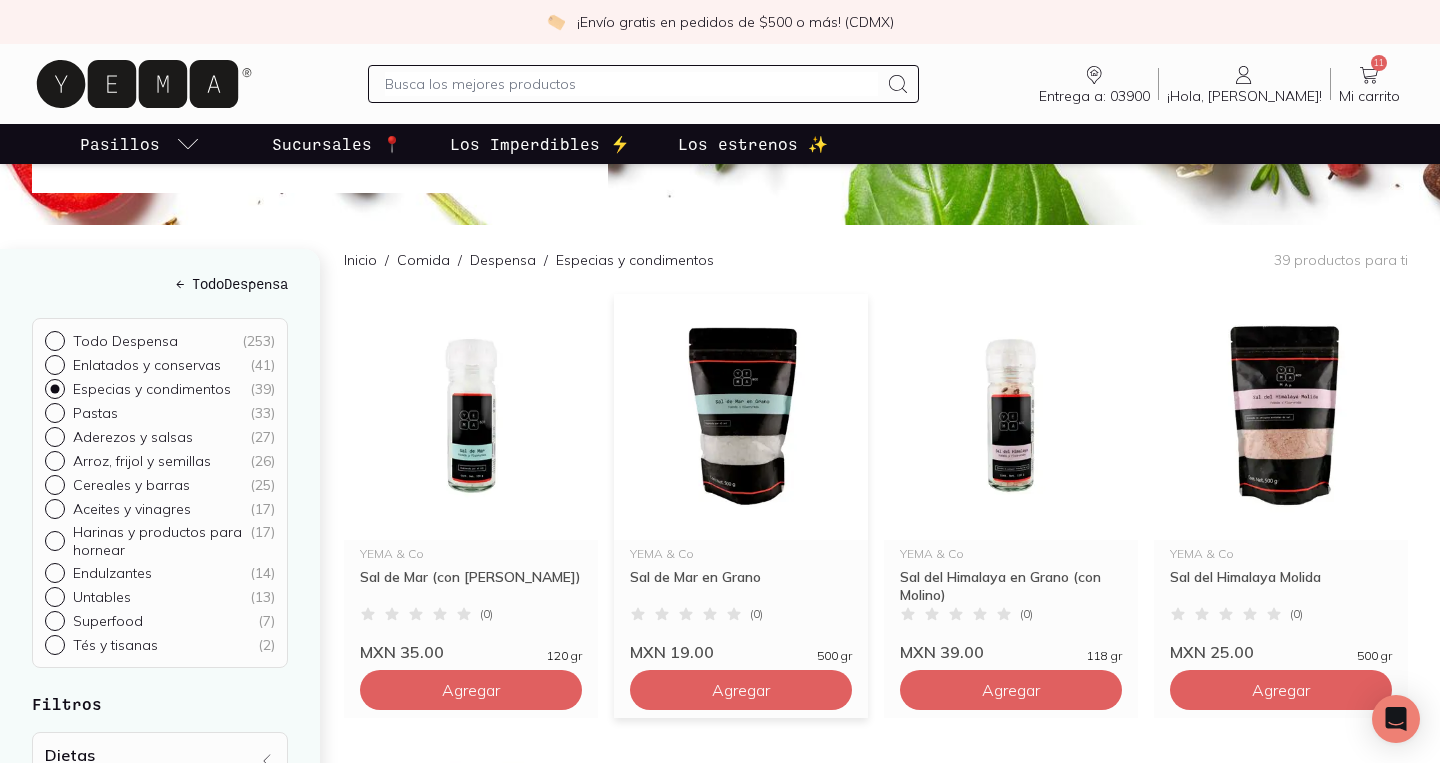 click at bounding box center (741, 417) 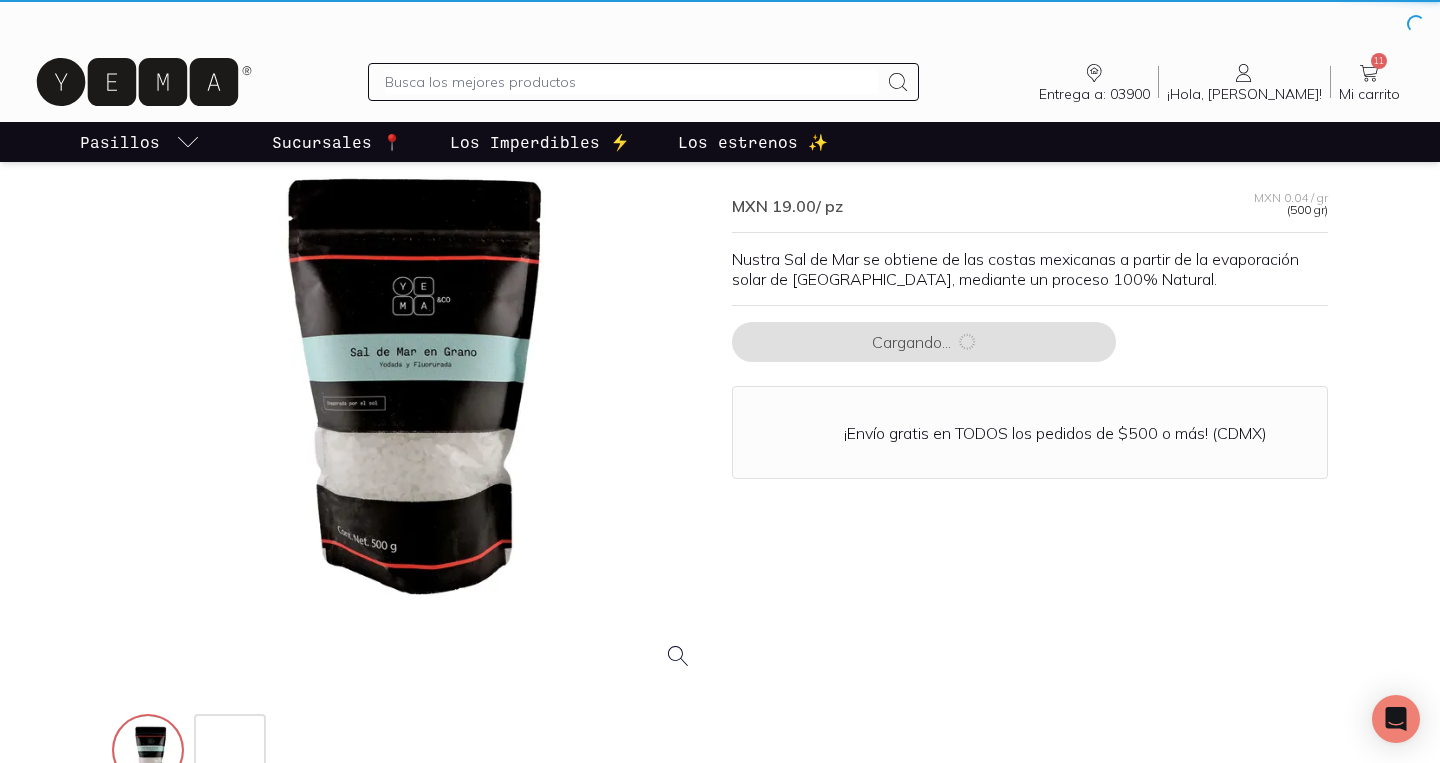 scroll, scrollTop: 0, scrollLeft: 0, axis: both 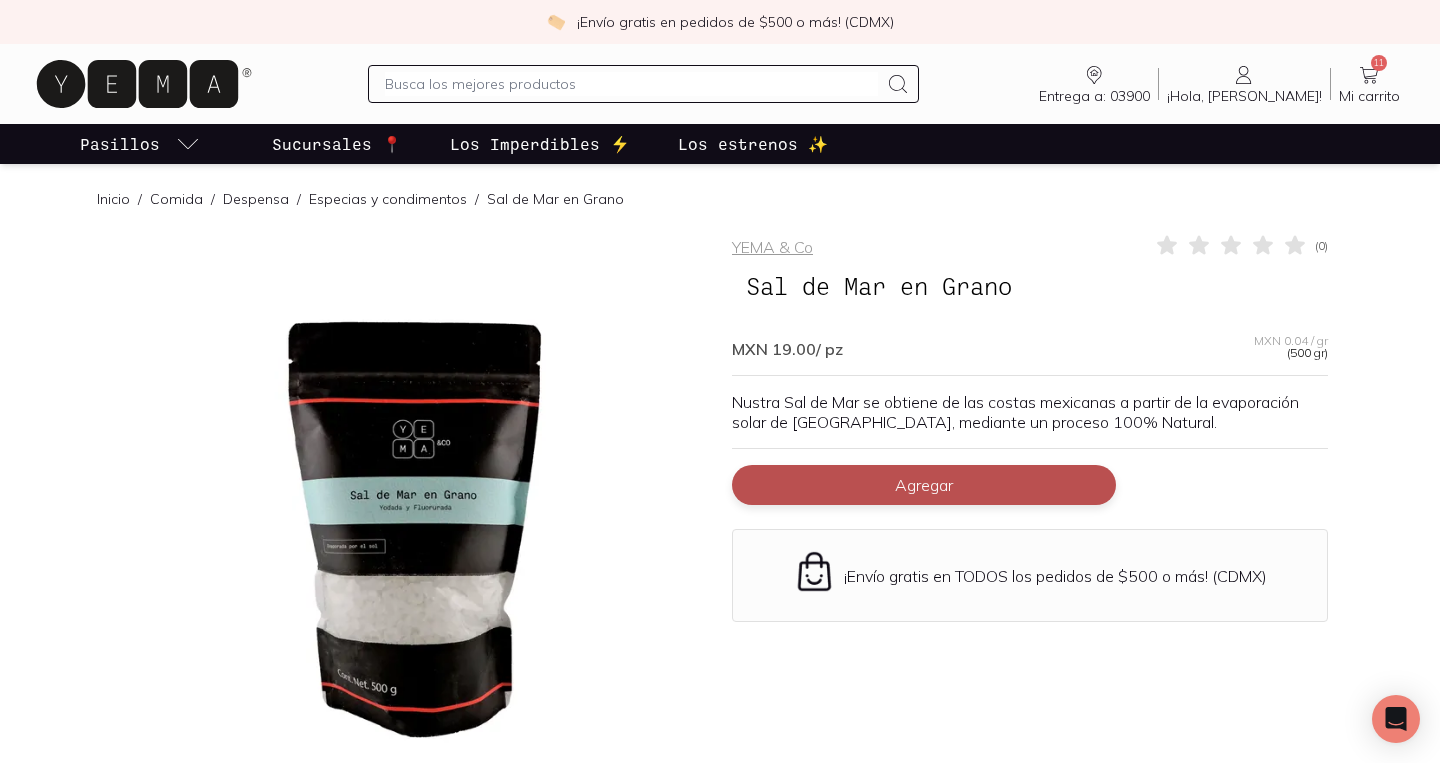 click on "Agregar" at bounding box center (924, 485) 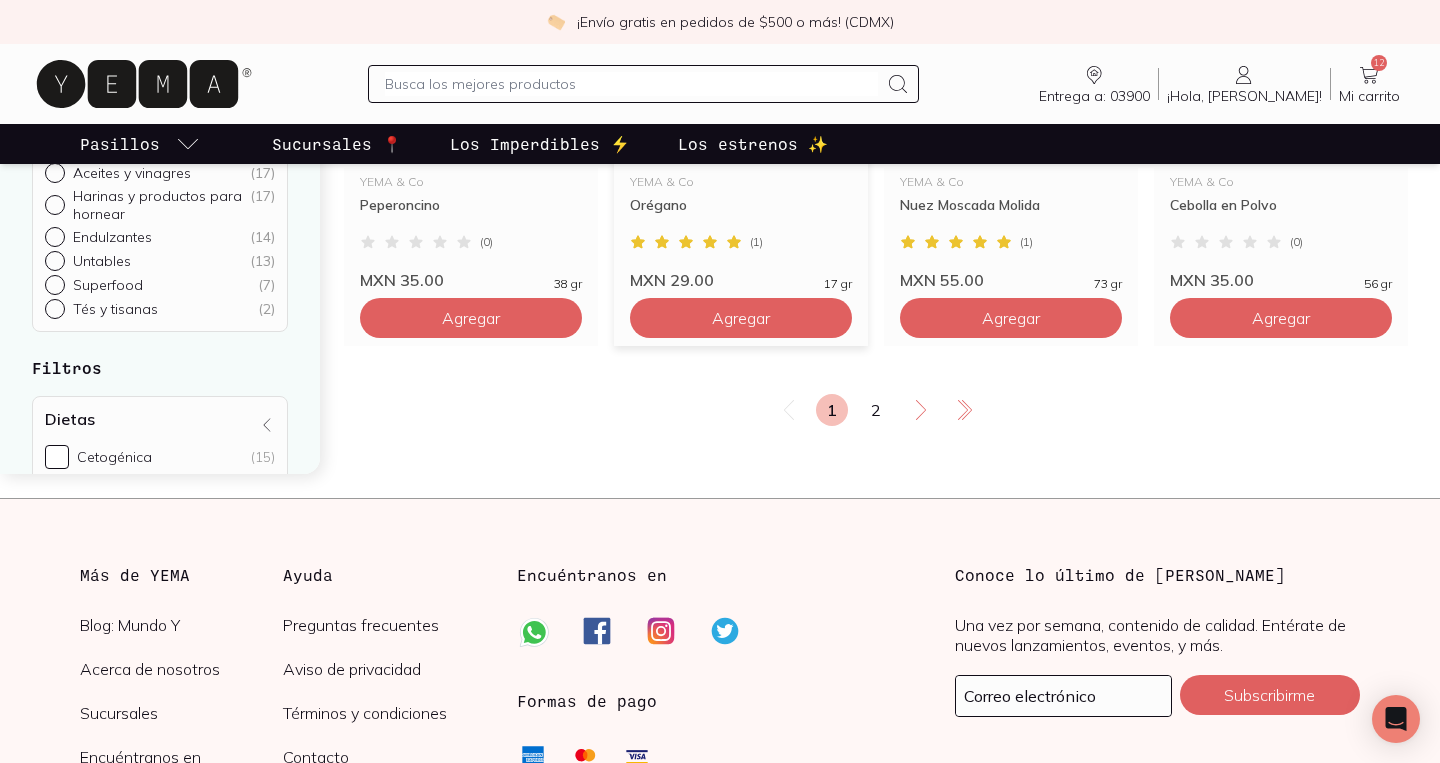 scroll, scrollTop: 3597, scrollLeft: 0, axis: vertical 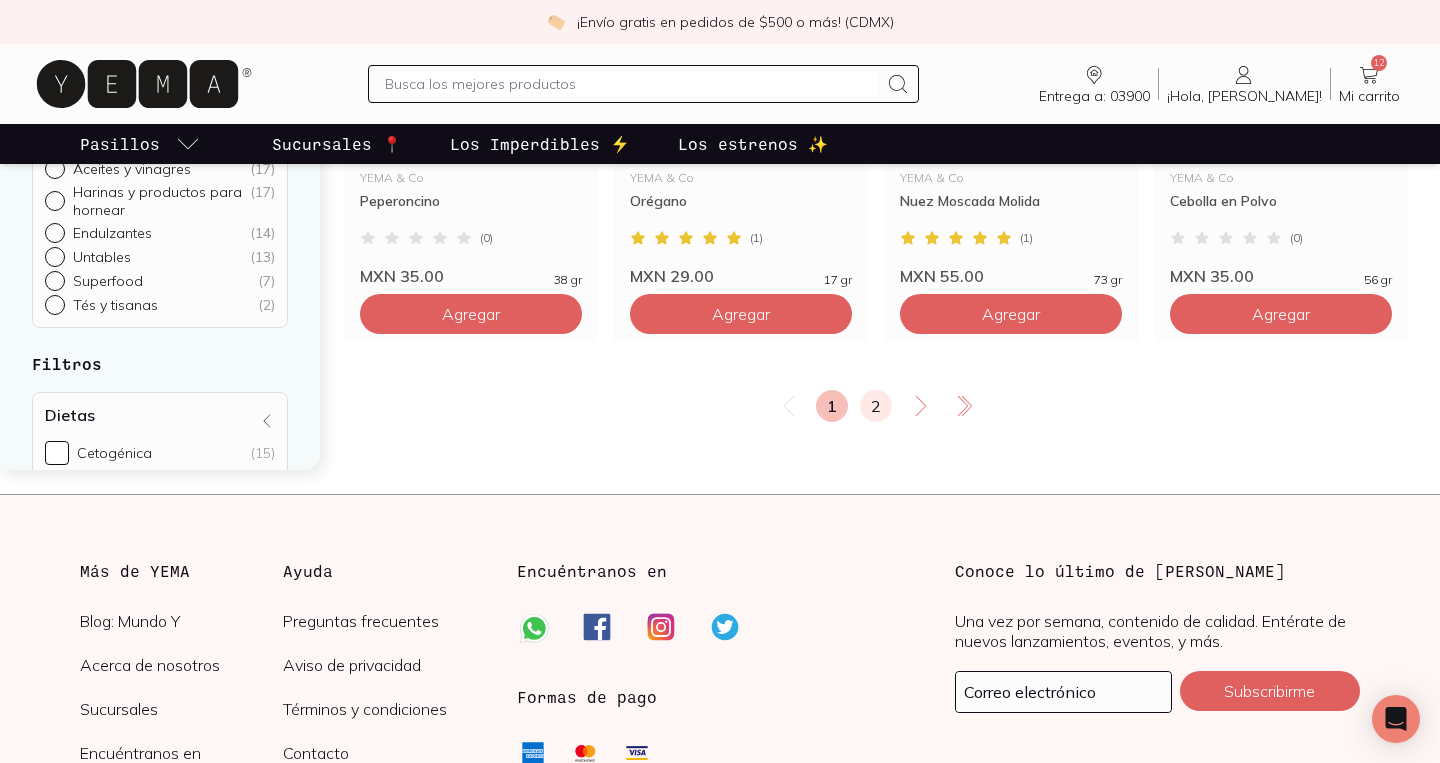 click on "2" at bounding box center (876, 406) 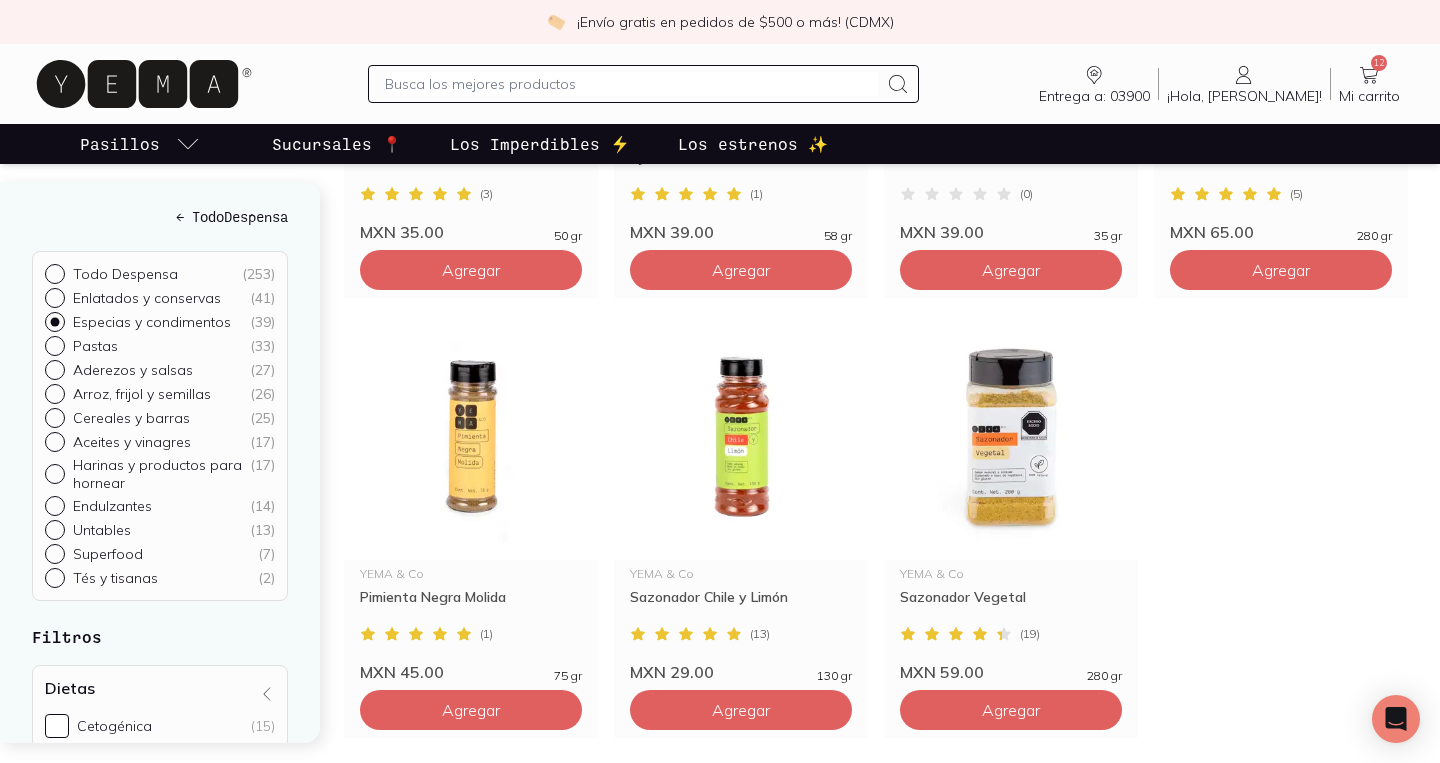 scroll, scrollTop: 568, scrollLeft: 0, axis: vertical 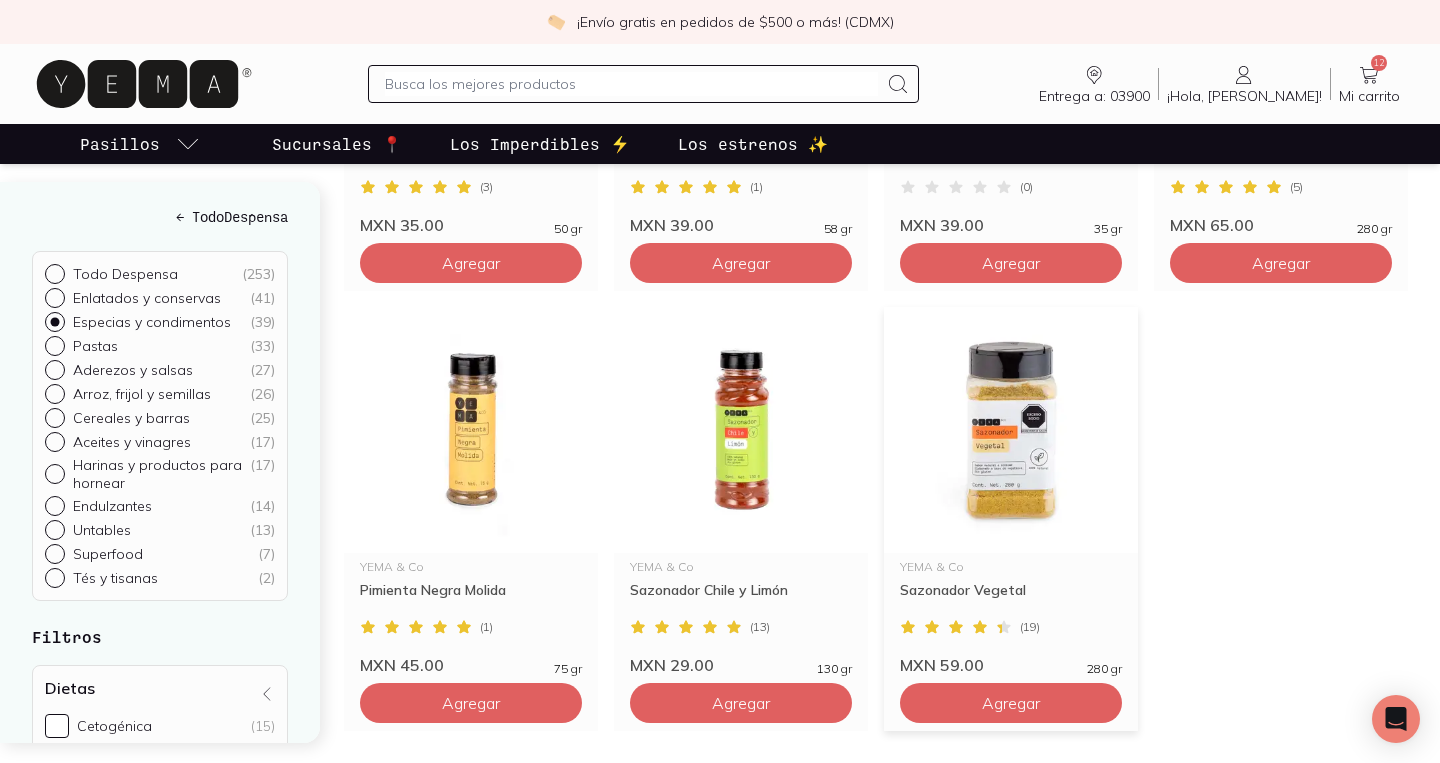 click at bounding box center (1011, 430) 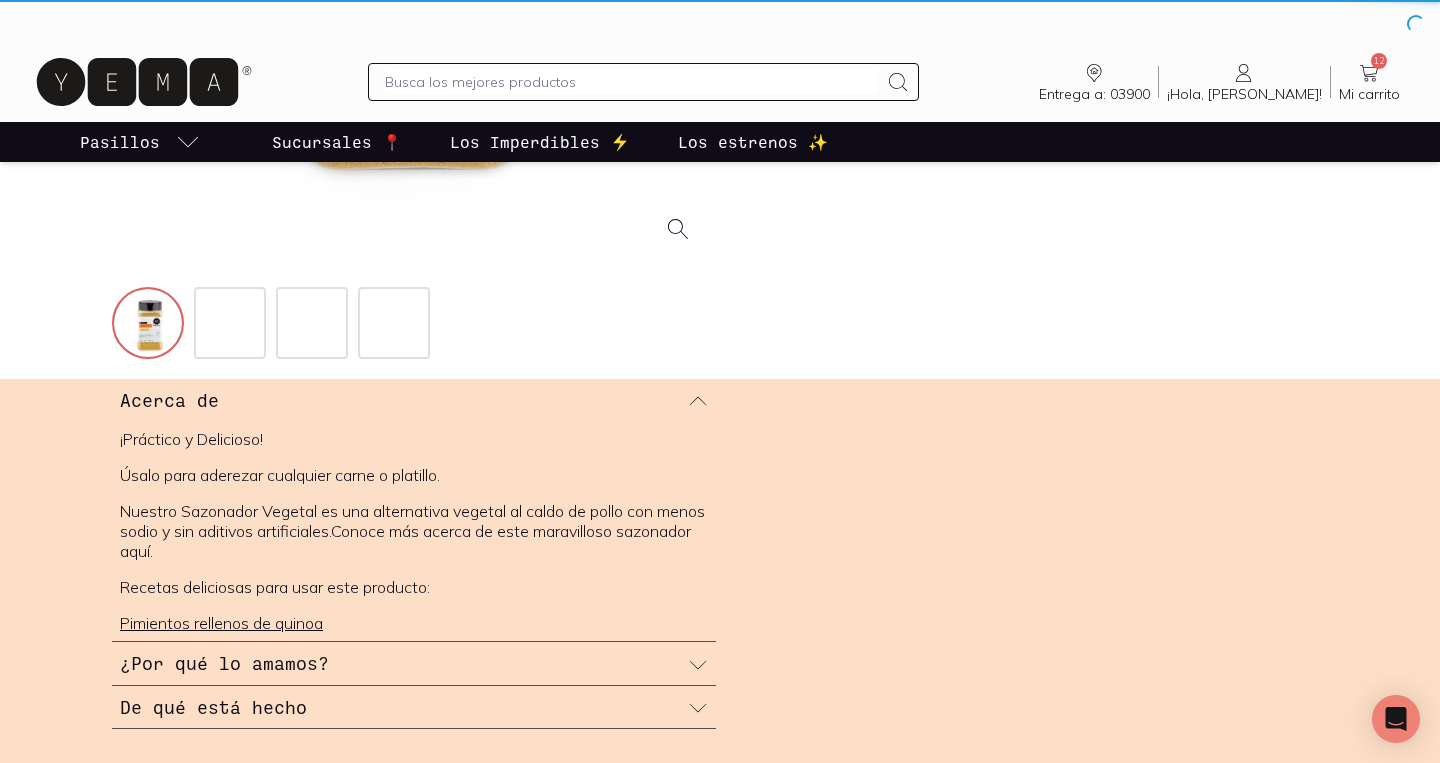 scroll, scrollTop: 0, scrollLeft: 0, axis: both 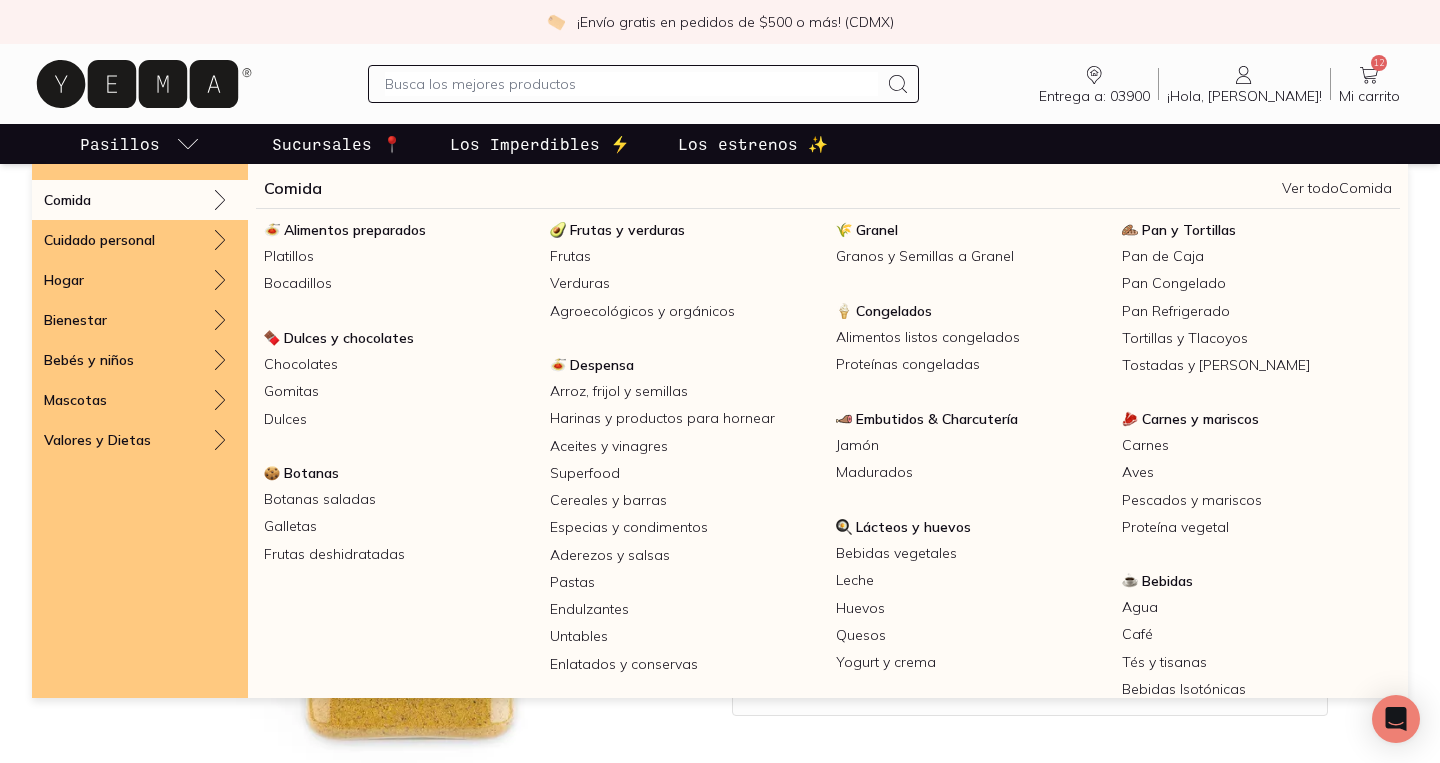 click 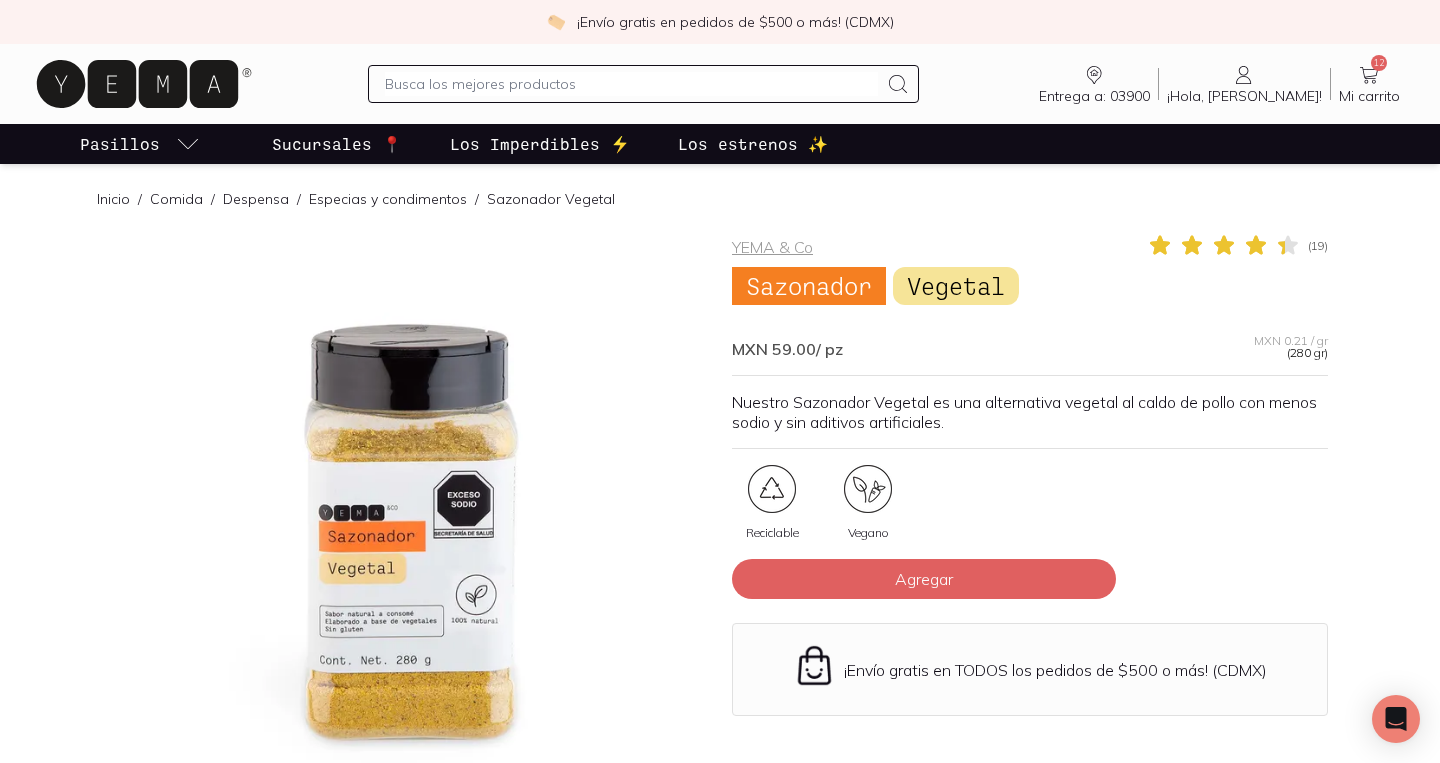 click 